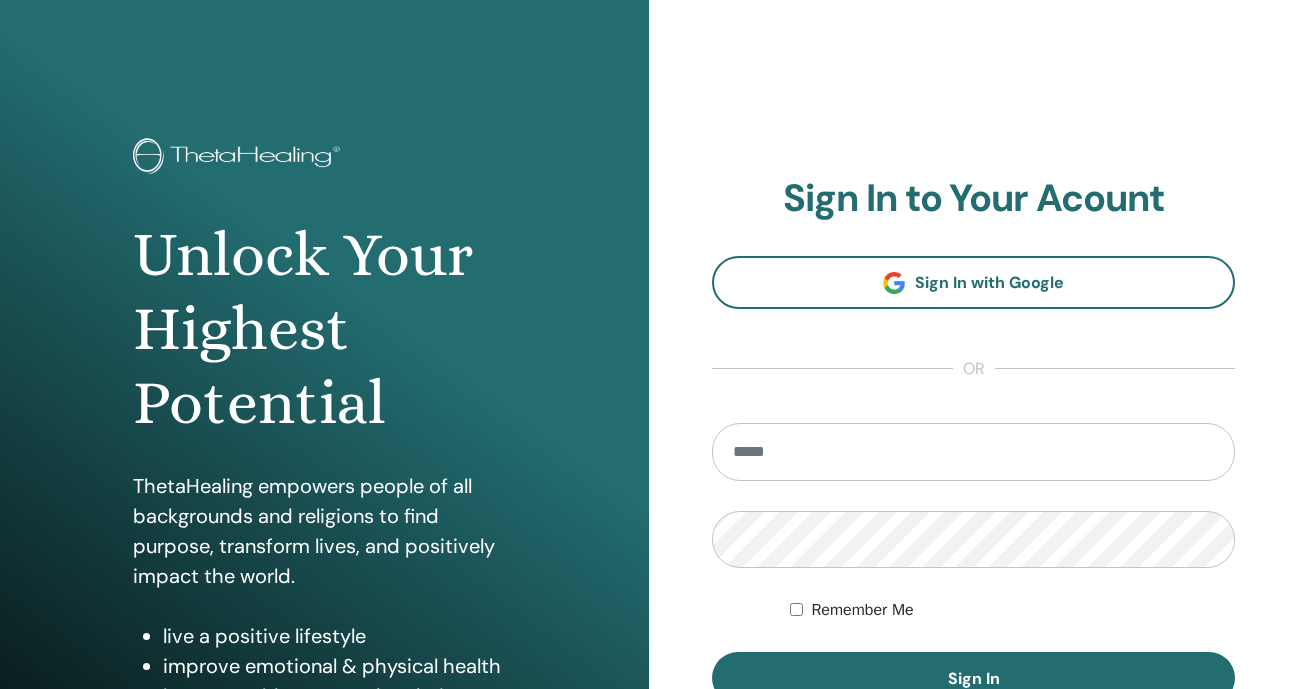 scroll, scrollTop: 0, scrollLeft: 0, axis: both 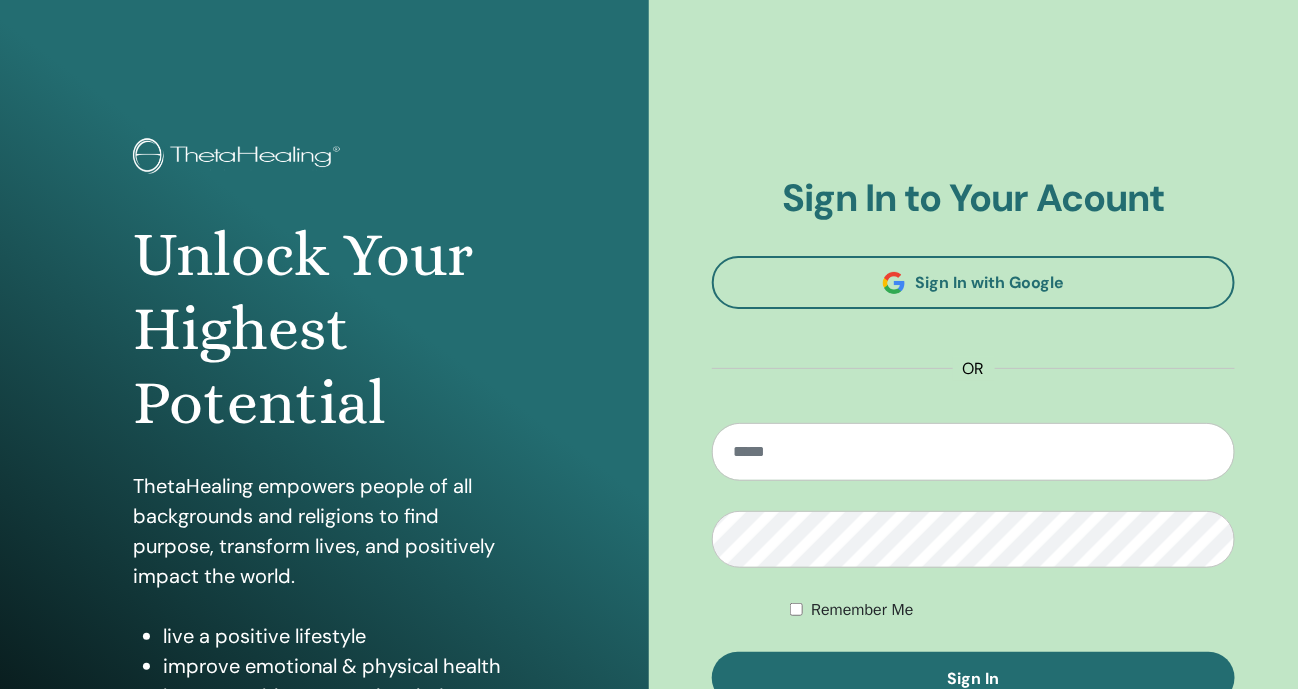 click at bounding box center [973, 452] 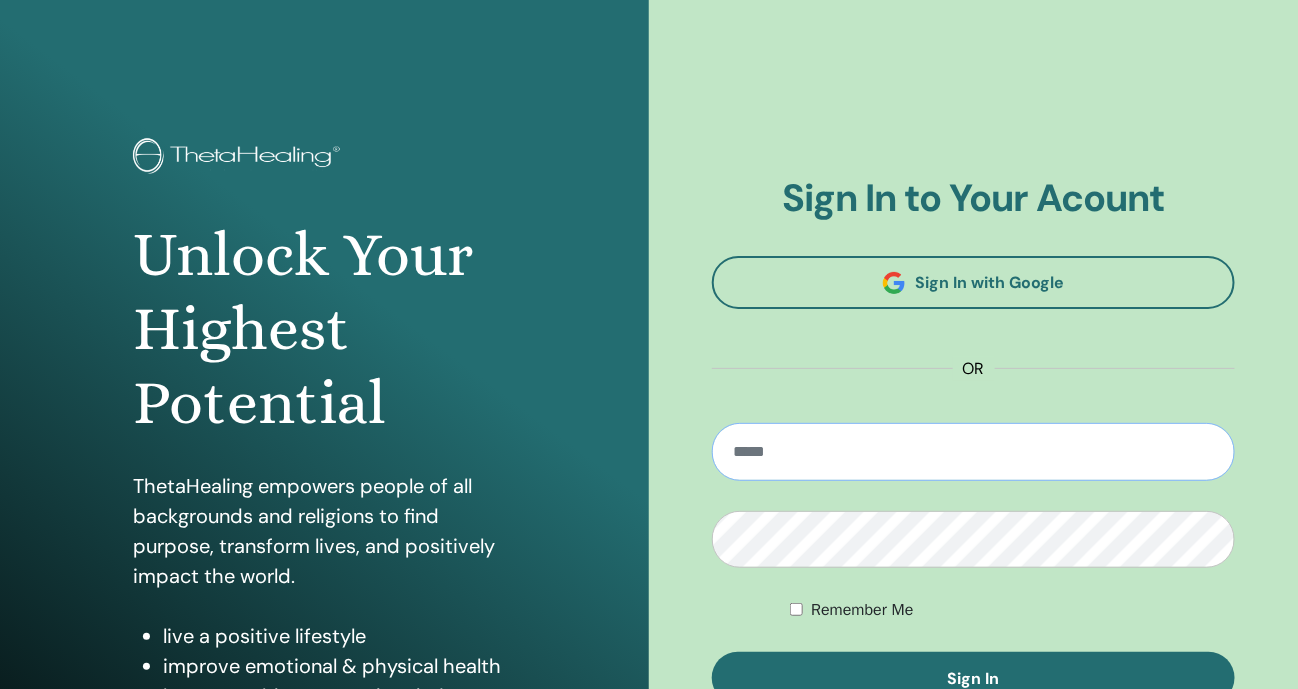type on "**********" 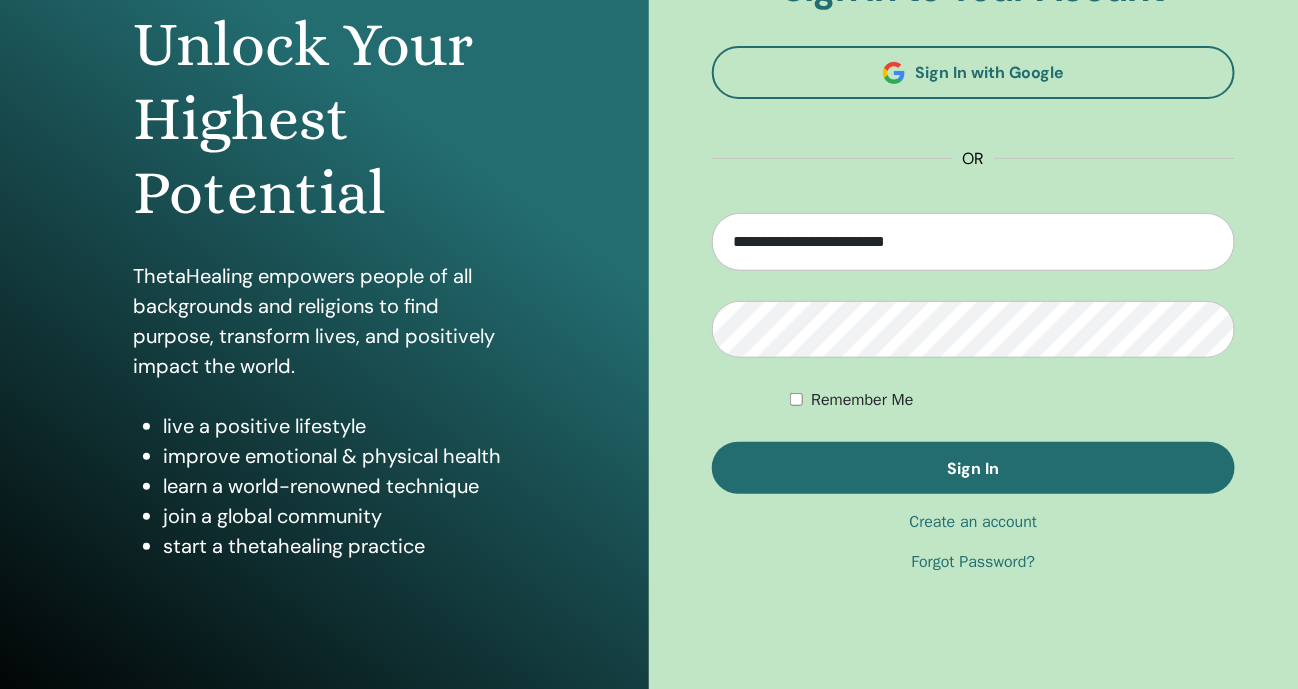 scroll, scrollTop: 249, scrollLeft: 0, axis: vertical 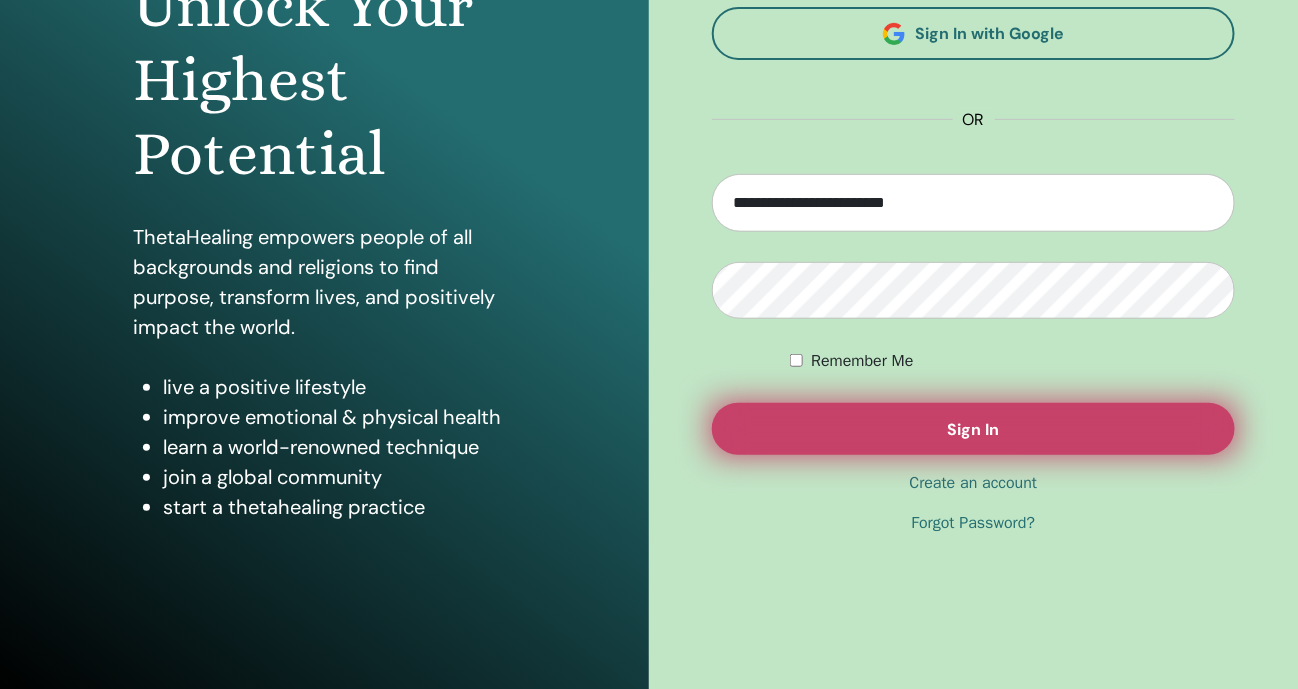 click on "Sign In" at bounding box center [973, 429] 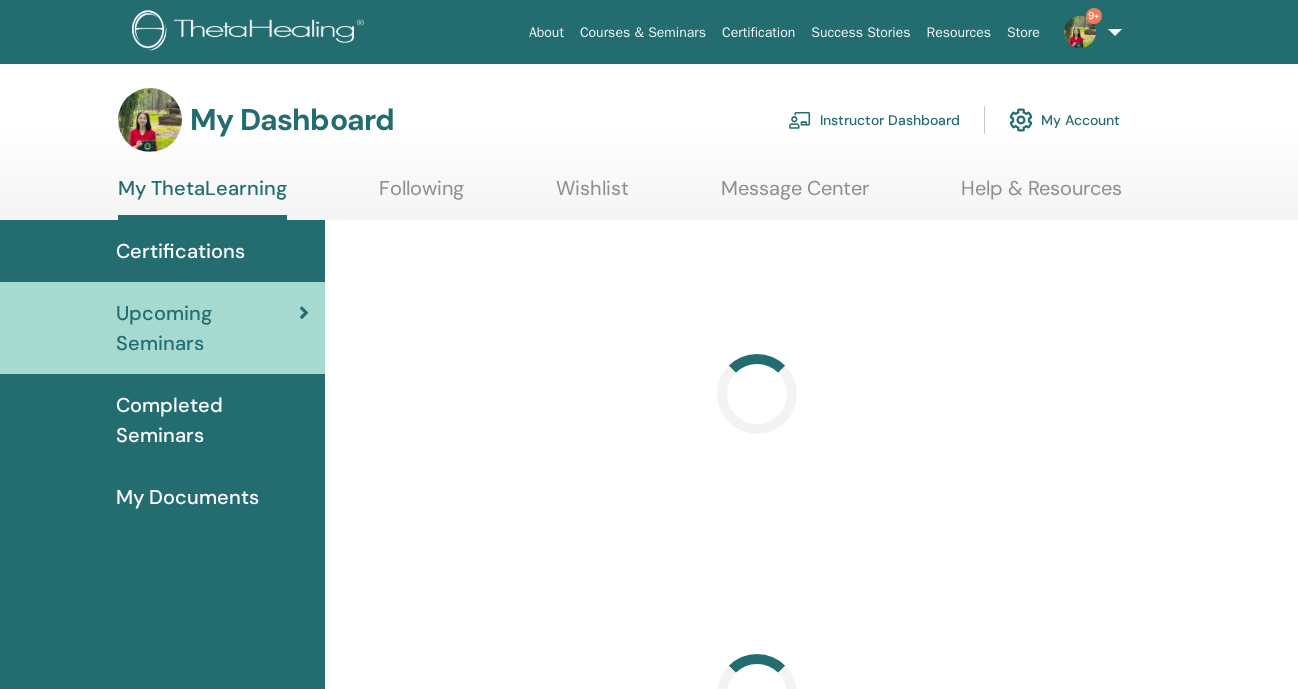 scroll, scrollTop: 0, scrollLeft: 0, axis: both 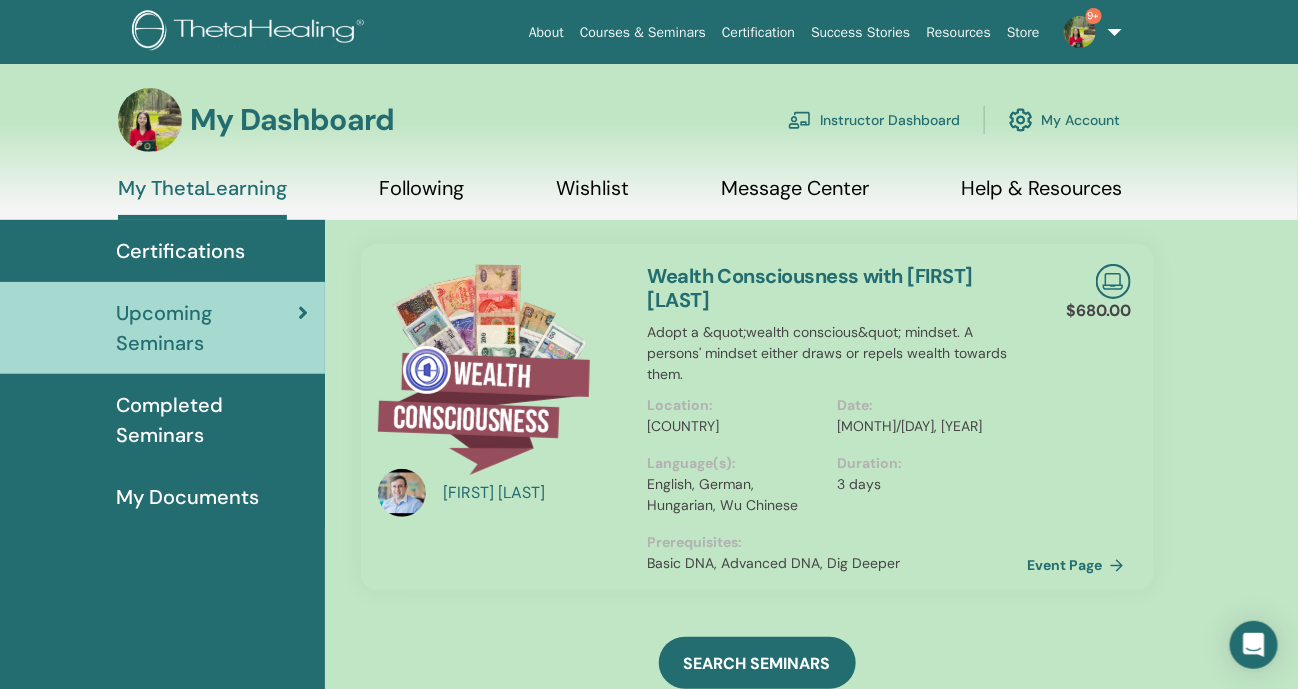 click on "Instructor Dashboard" at bounding box center [874, 120] 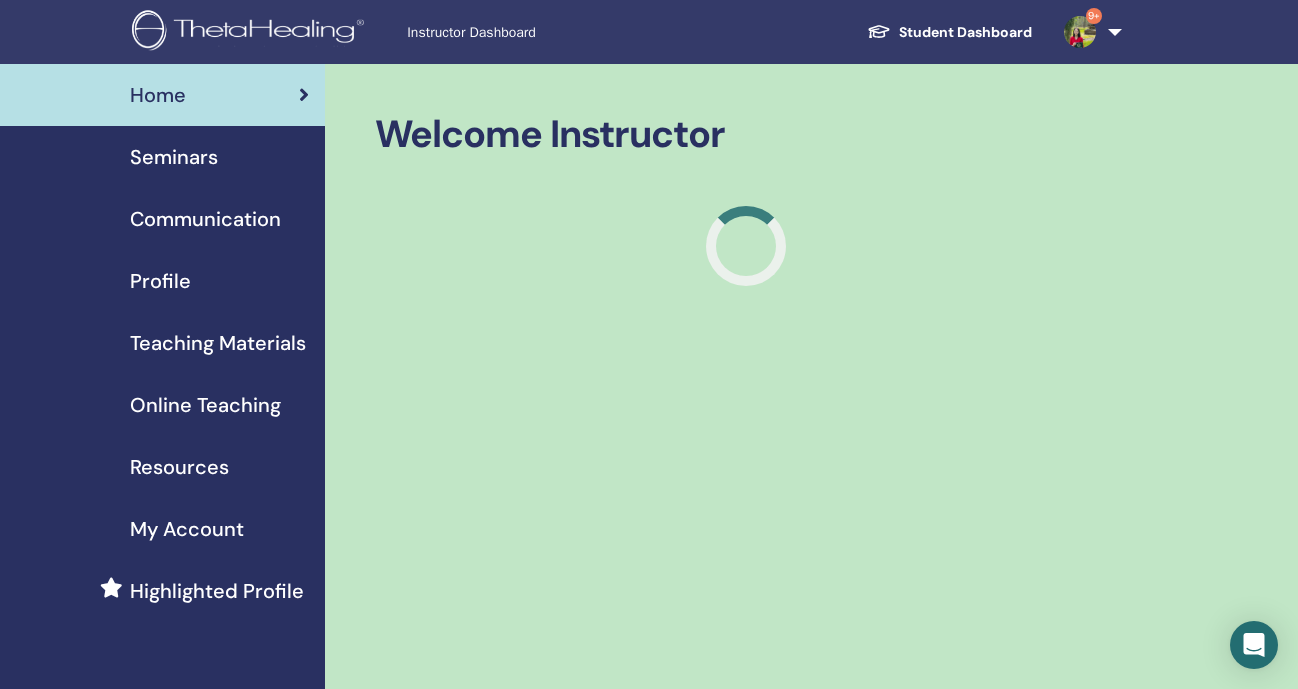 scroll, scrollTop: 0, scrollLeft: 0, axis: both 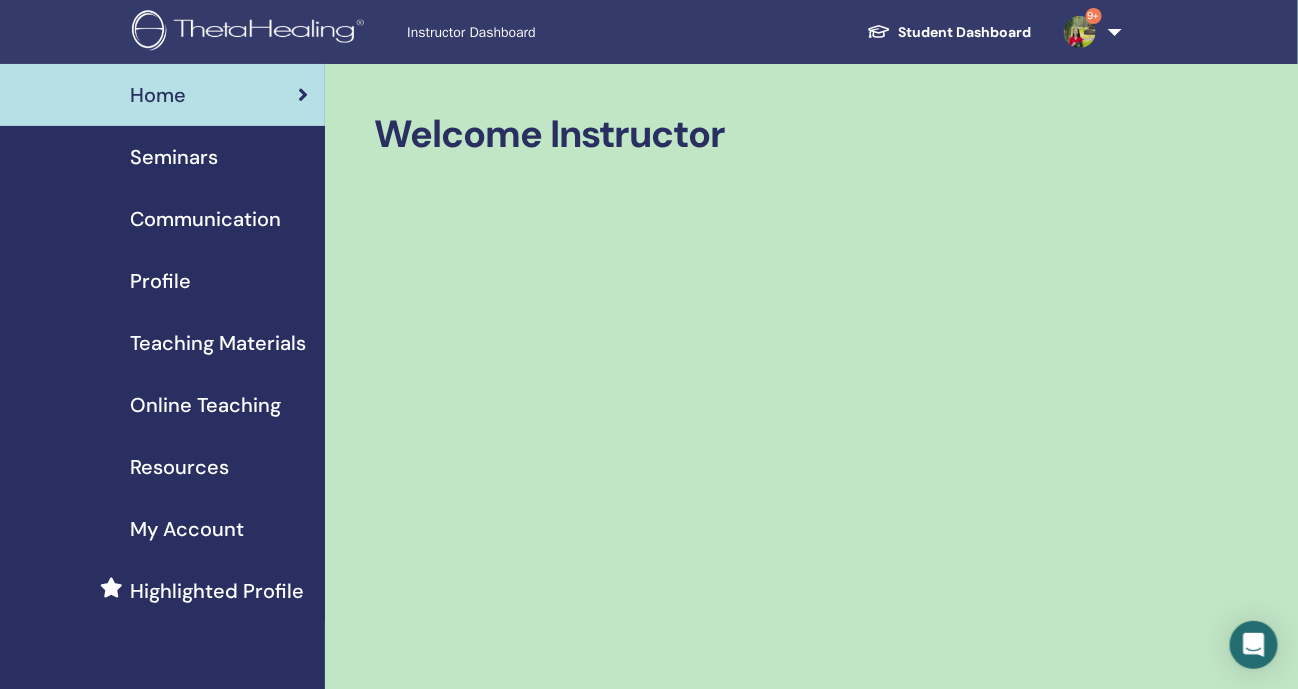 click at bounding box center (1080, 32) 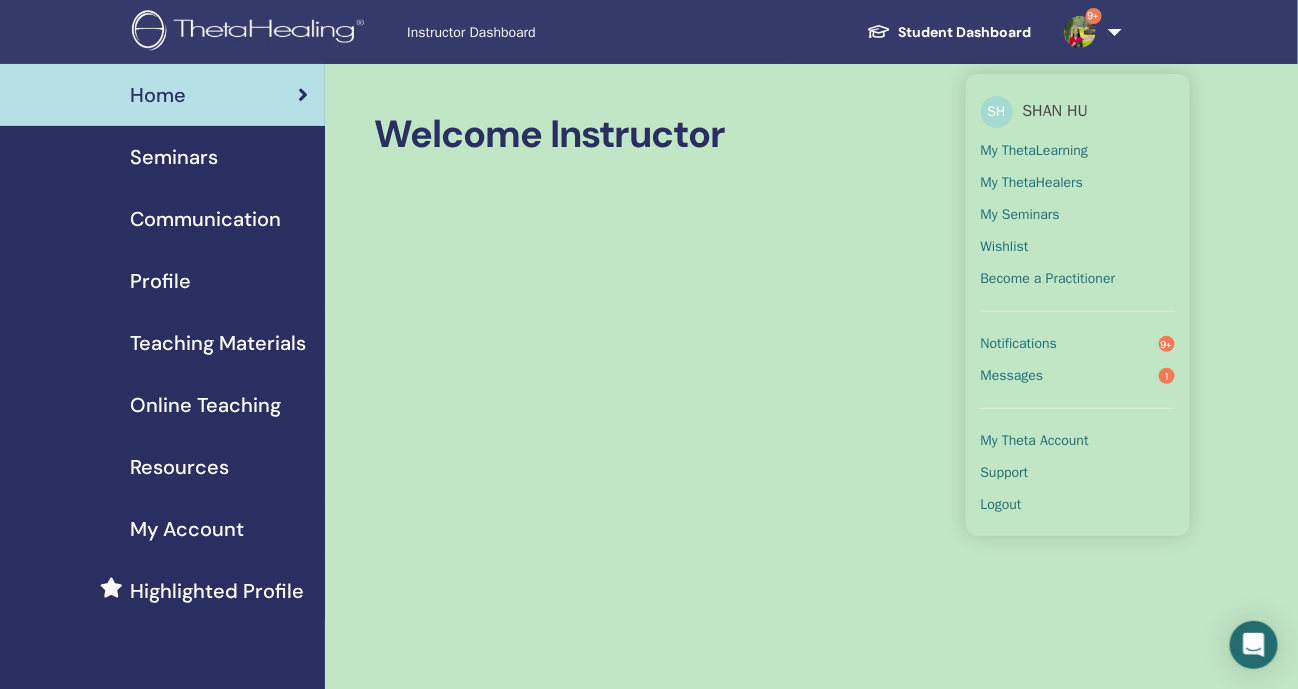 click on "Messages 1" at bounding box center (1078, 376) 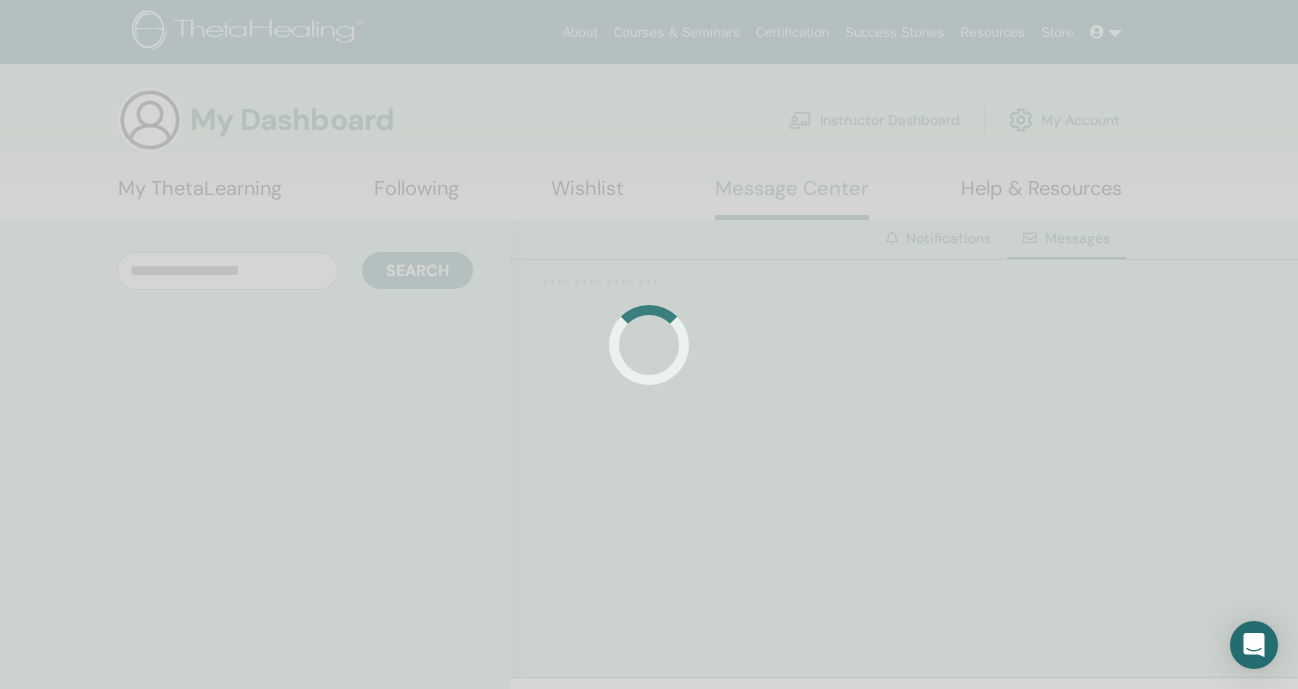 scroll, scrollTop: 0, scrollLeft: 0, axis: both 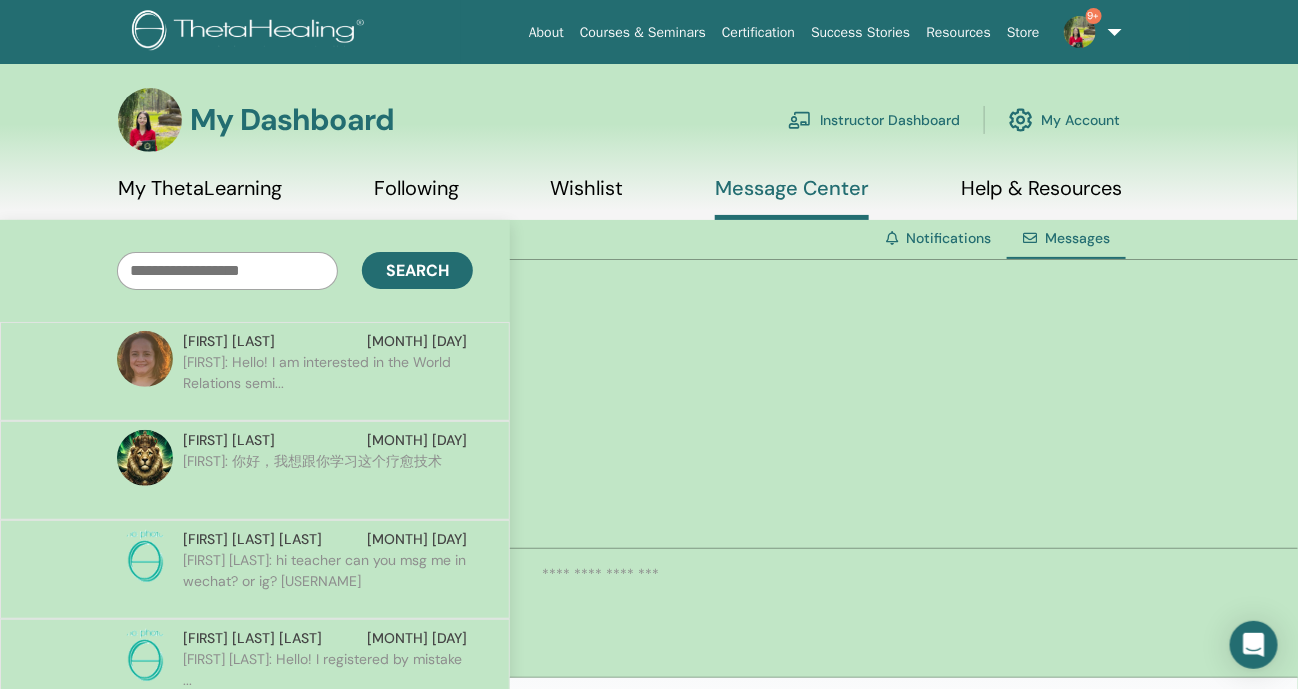 click at bounding box center [1080, 32] 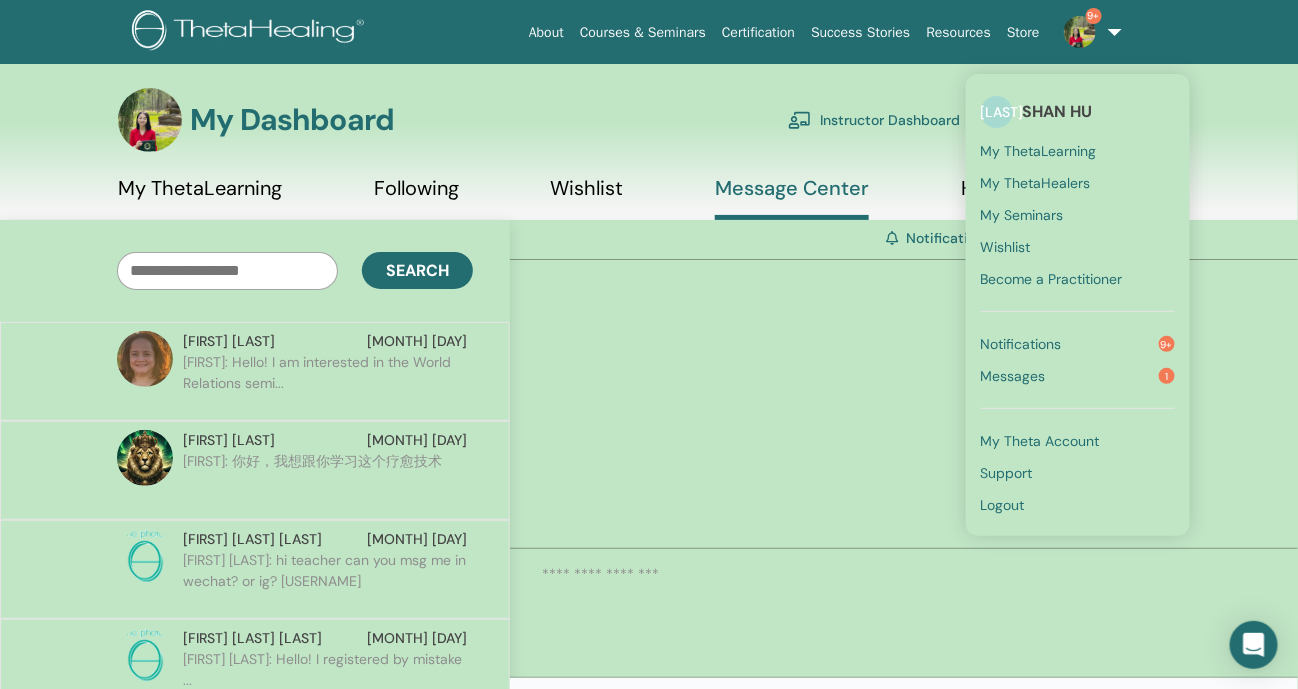 click on "Instructor Dashboard" at bounding box center (874, 120) 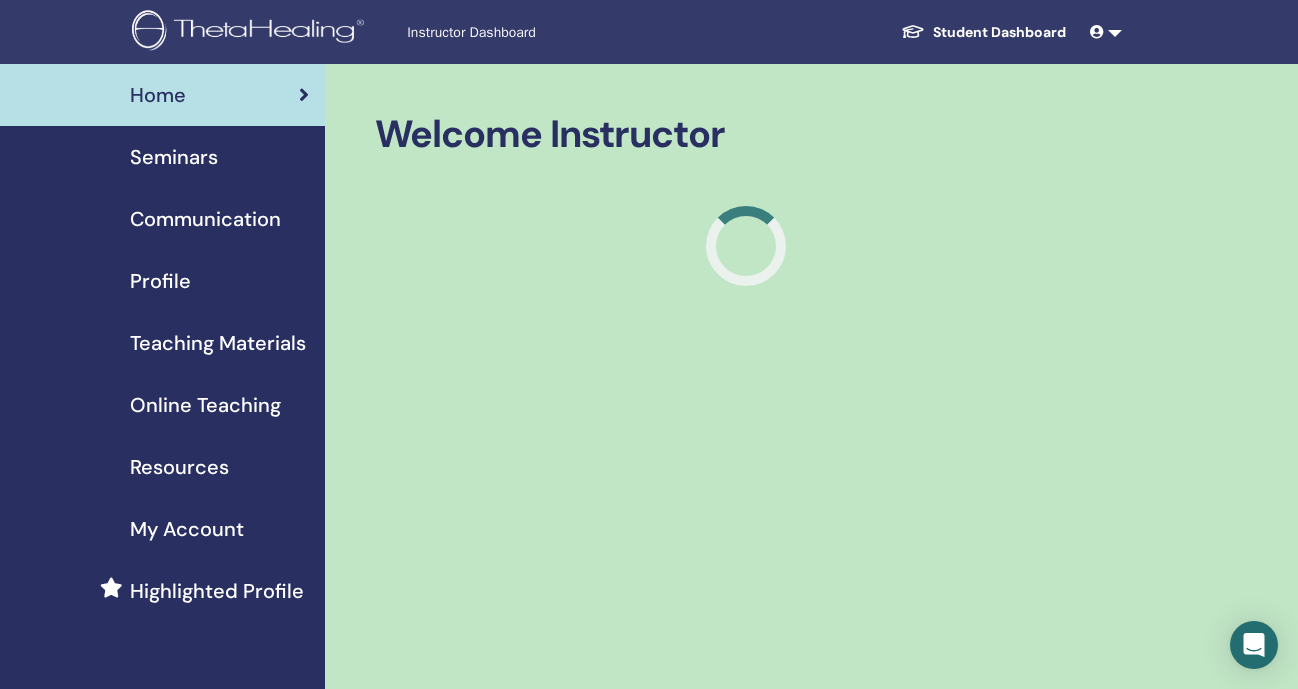 scroll, scrollTop: 0, scrollLeft: 0, axis: both 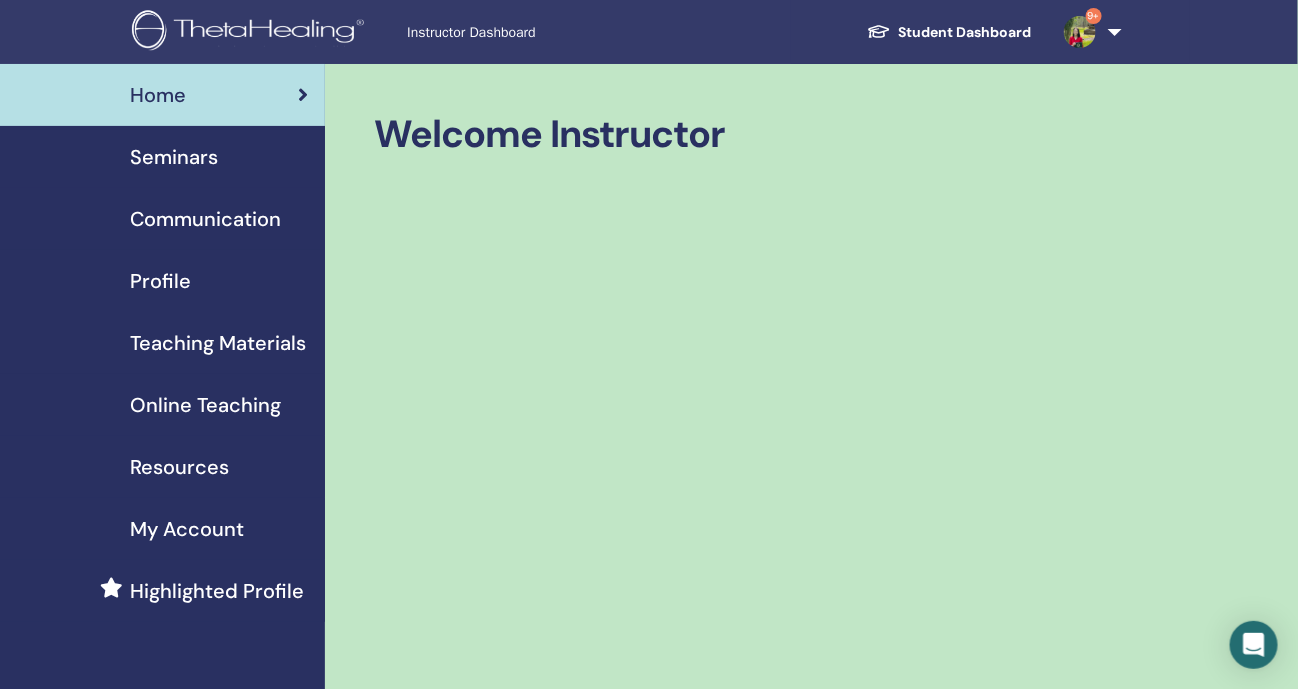 click on "Seminars" at bounding box center (174, 157) 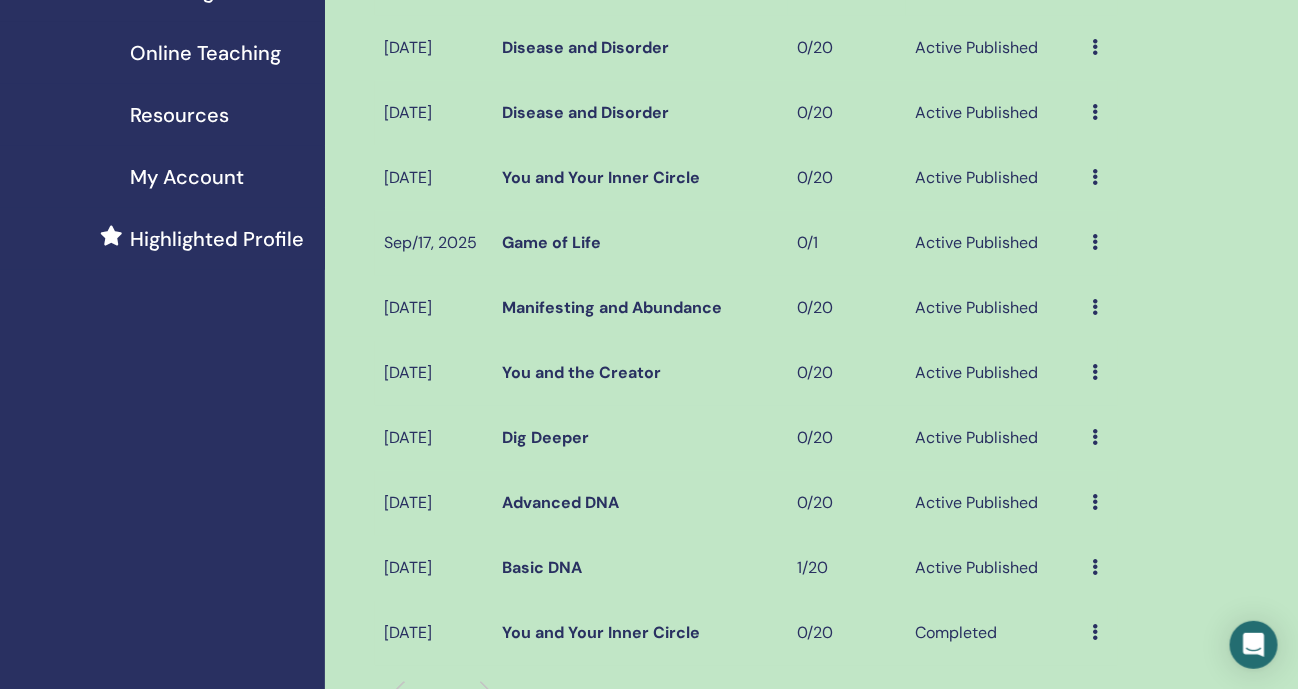 scroll, scrollTop: 374, scrollLeft: 0, axis: vertical 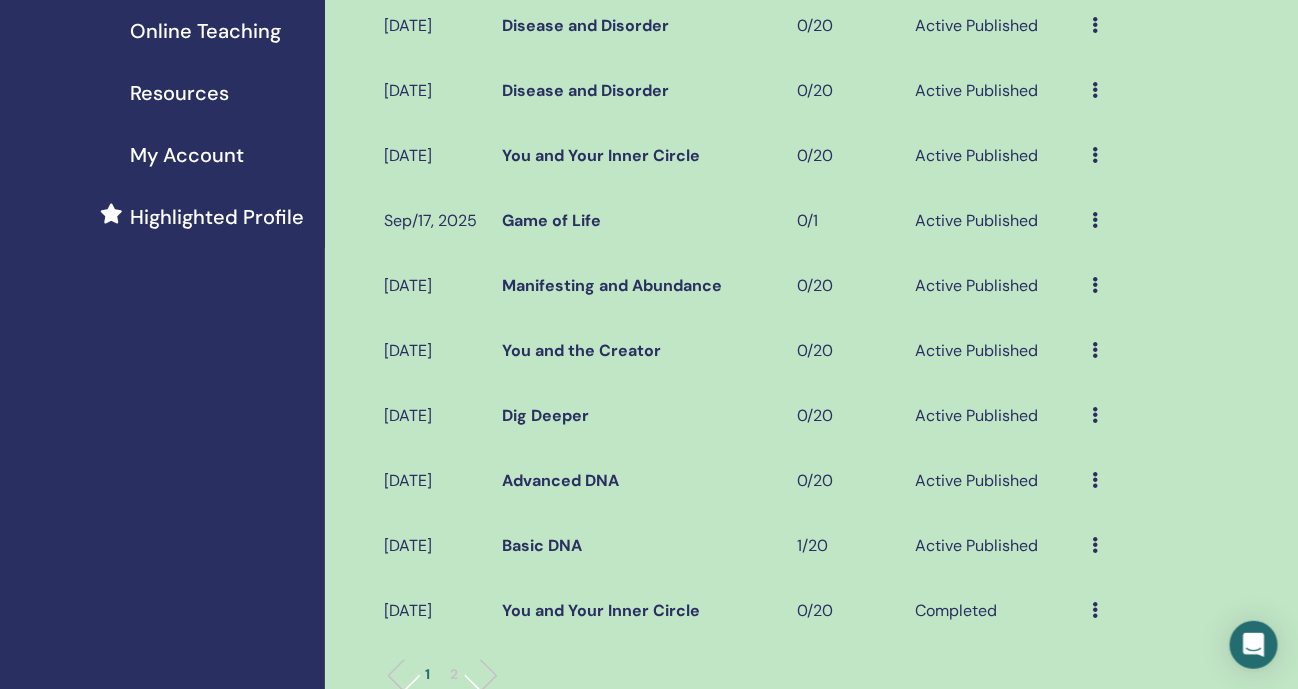 click at bounding box center (1096, 220) 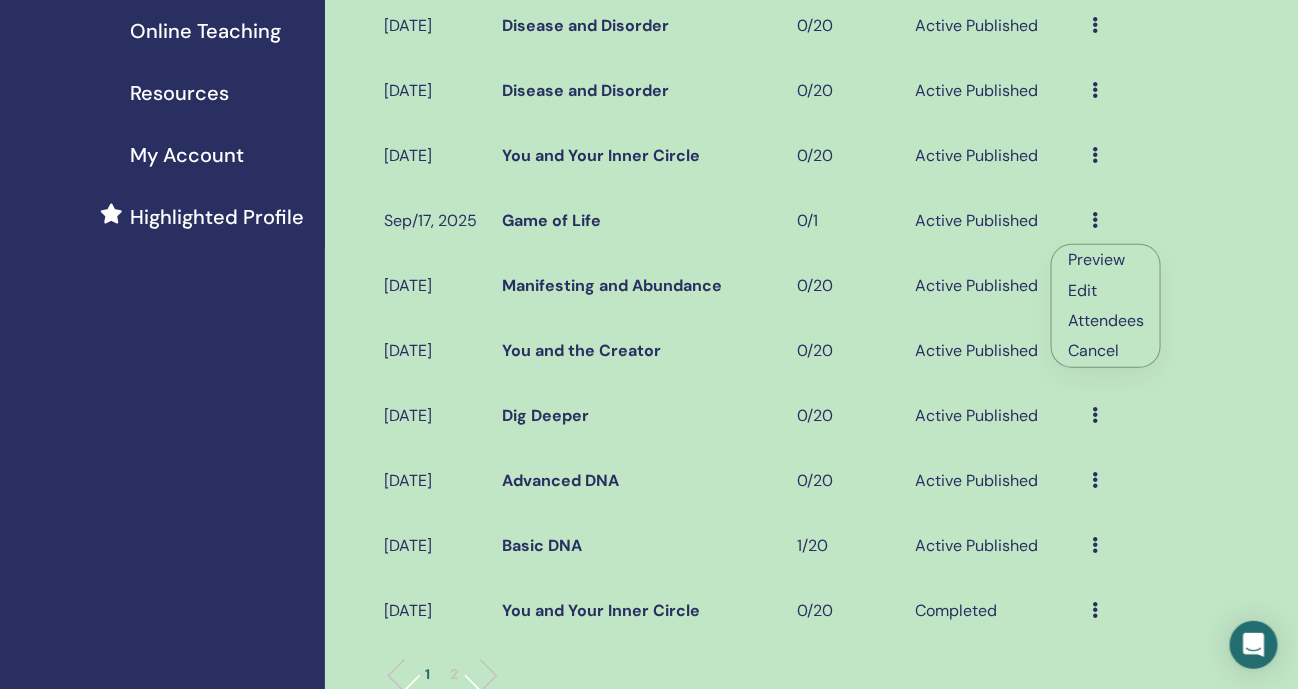 click on "Edit" at bounding box center (1082, 290) 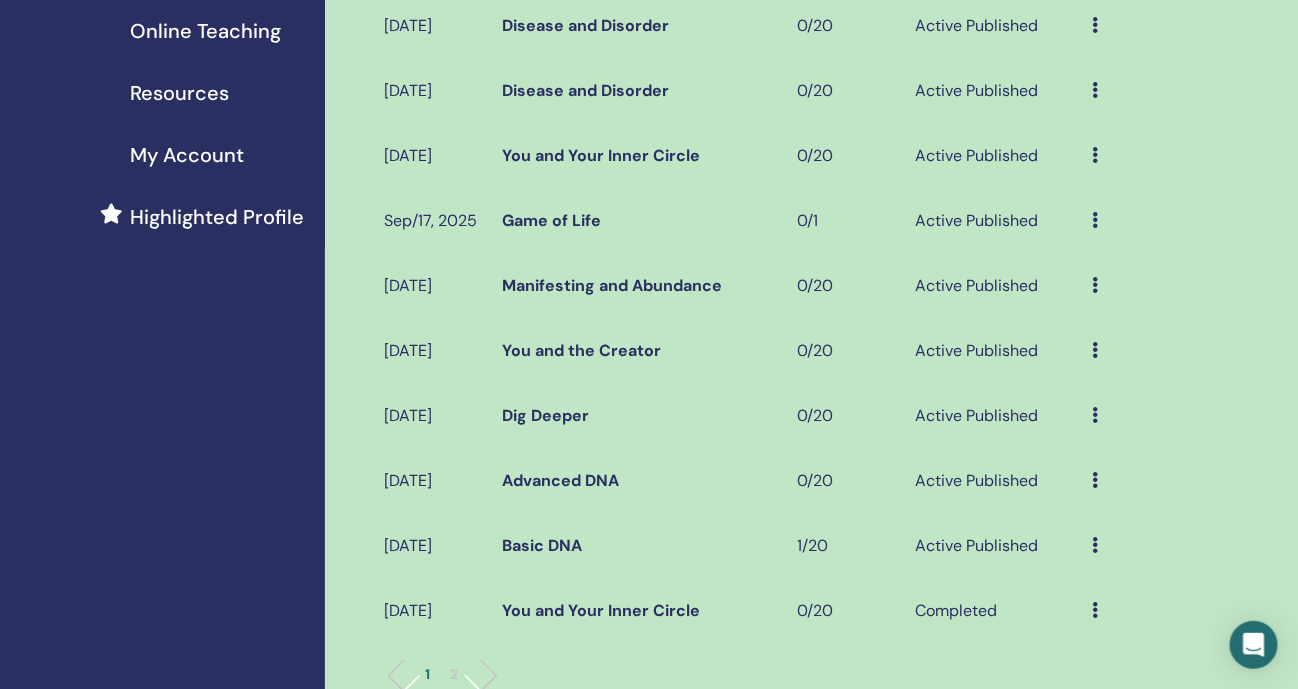 click on "Preview Edit Attendees Cancel" at bounding box center (1100, 286) 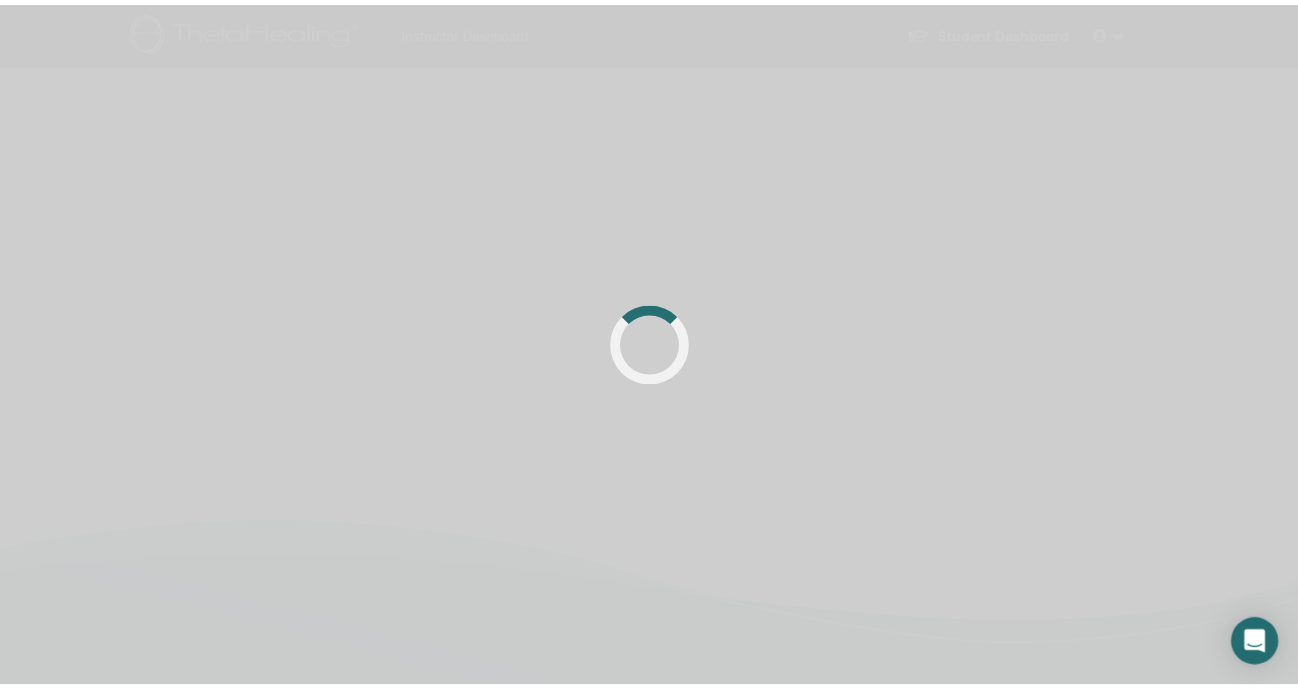 scroll, scrollTop: 0, scrollLeft: 0, axis: both 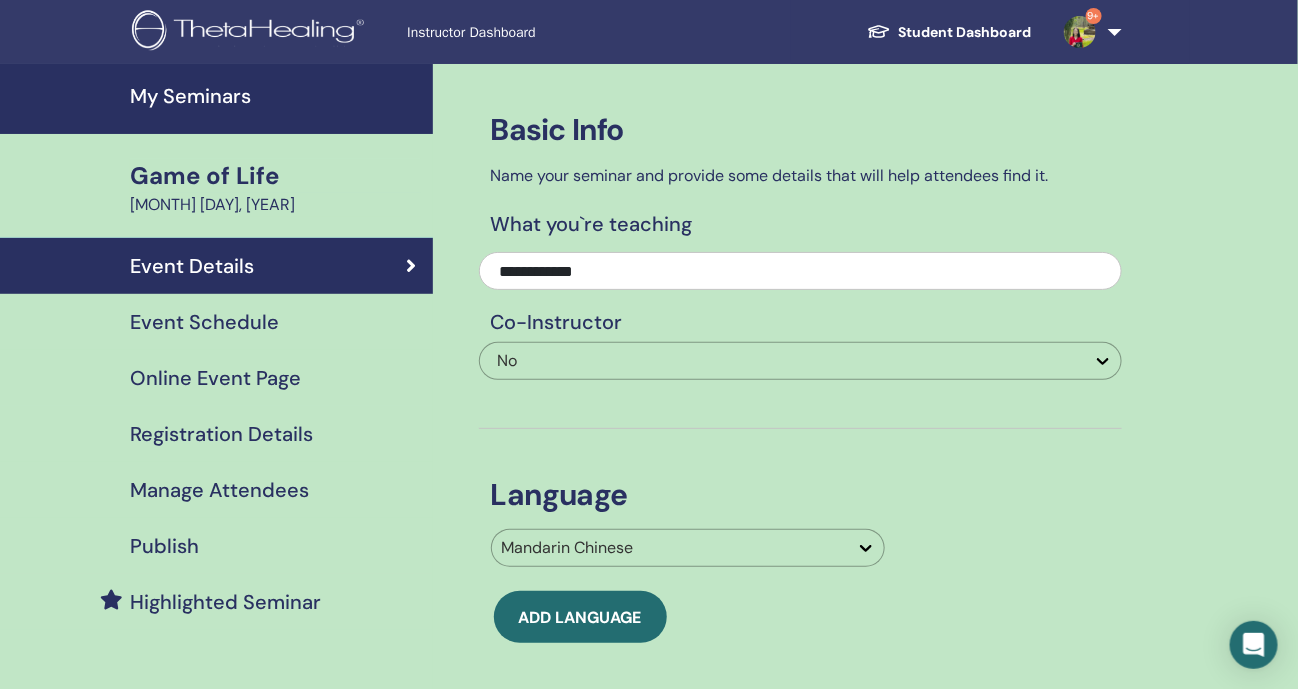 click on "Event Schedule" at bounding box center (204, 322) 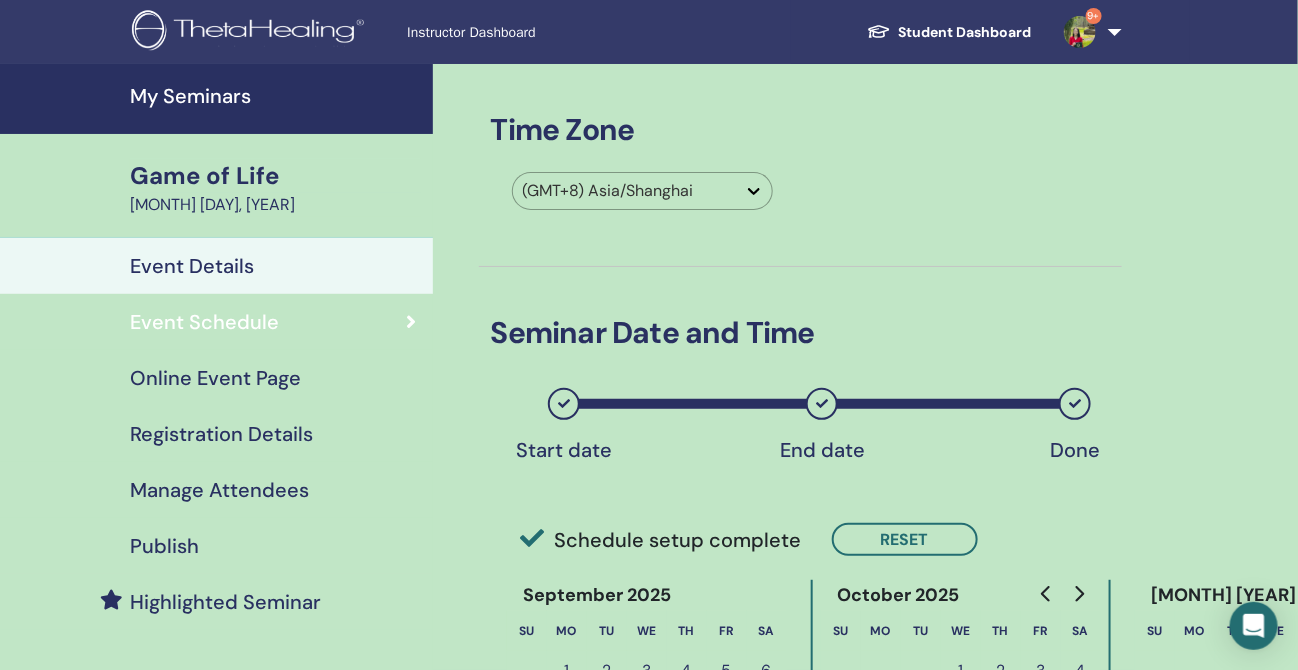 click on "Online Event Page" at bounding box center (215, 378) 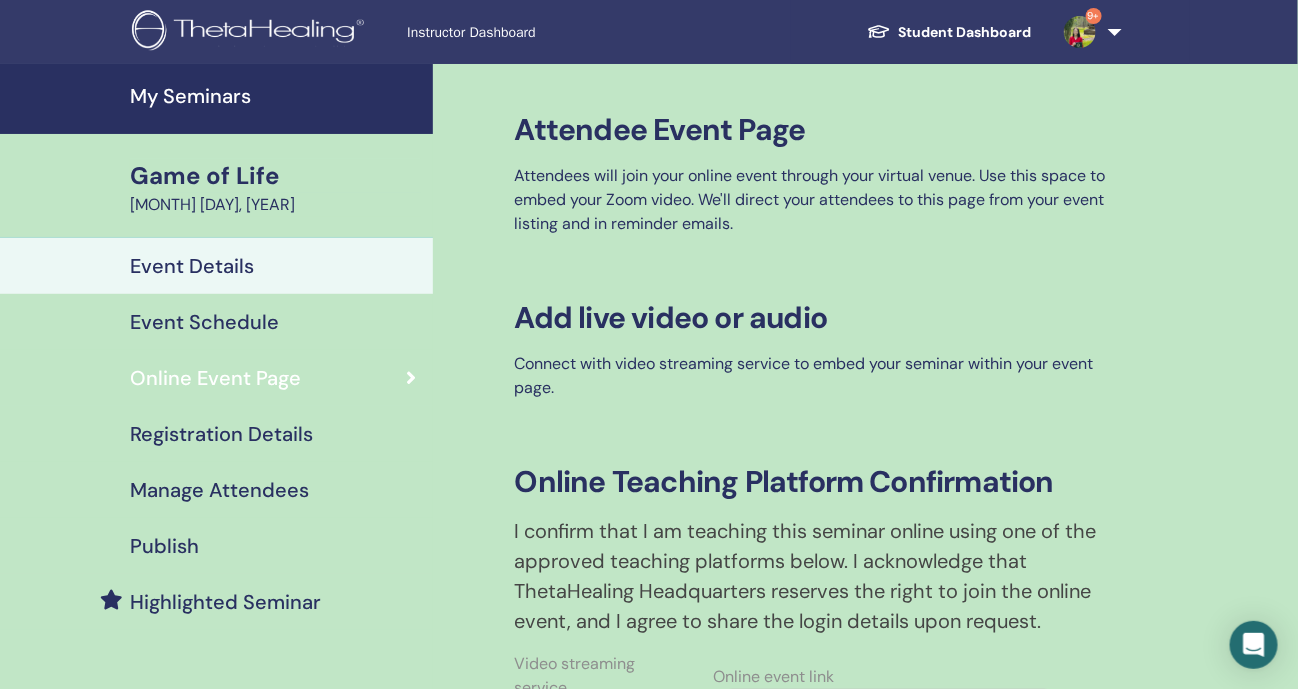 click on "Registration Details" at bounding box center (221, 434) 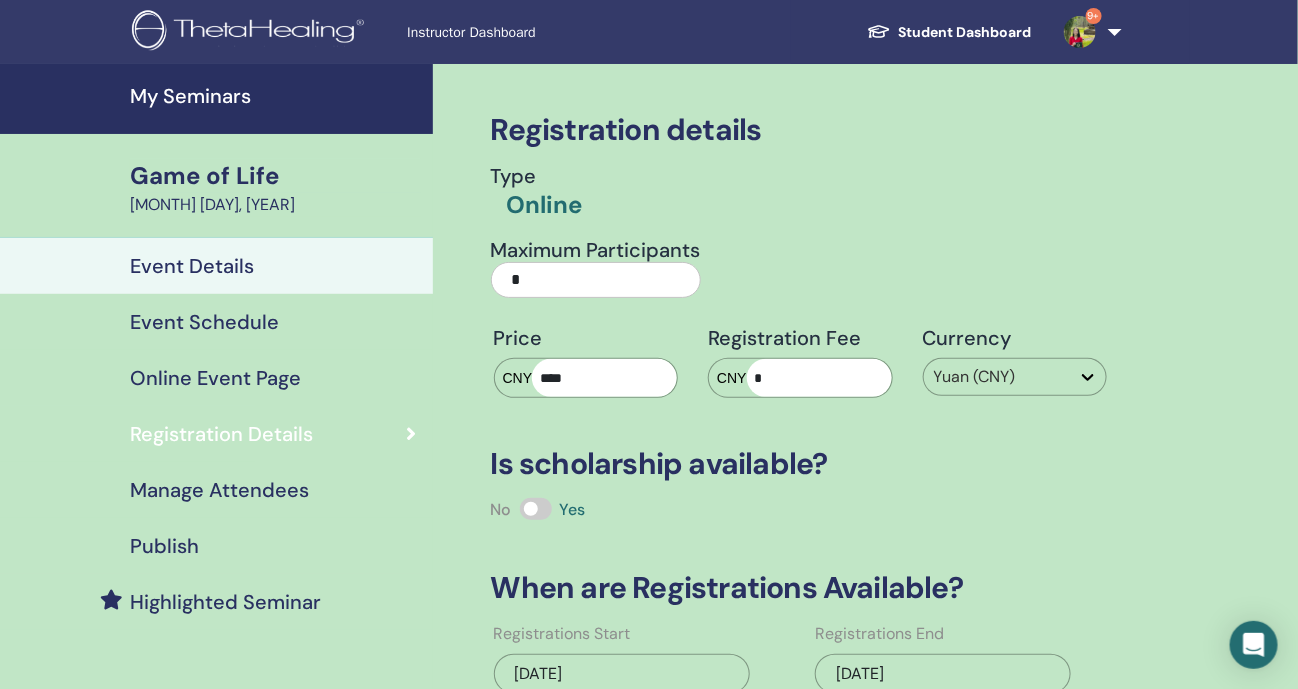 drag, startPoint x: 591, startPoint y: 270, endPoint x: 481, endPoint y: 284, distance: 110.88733 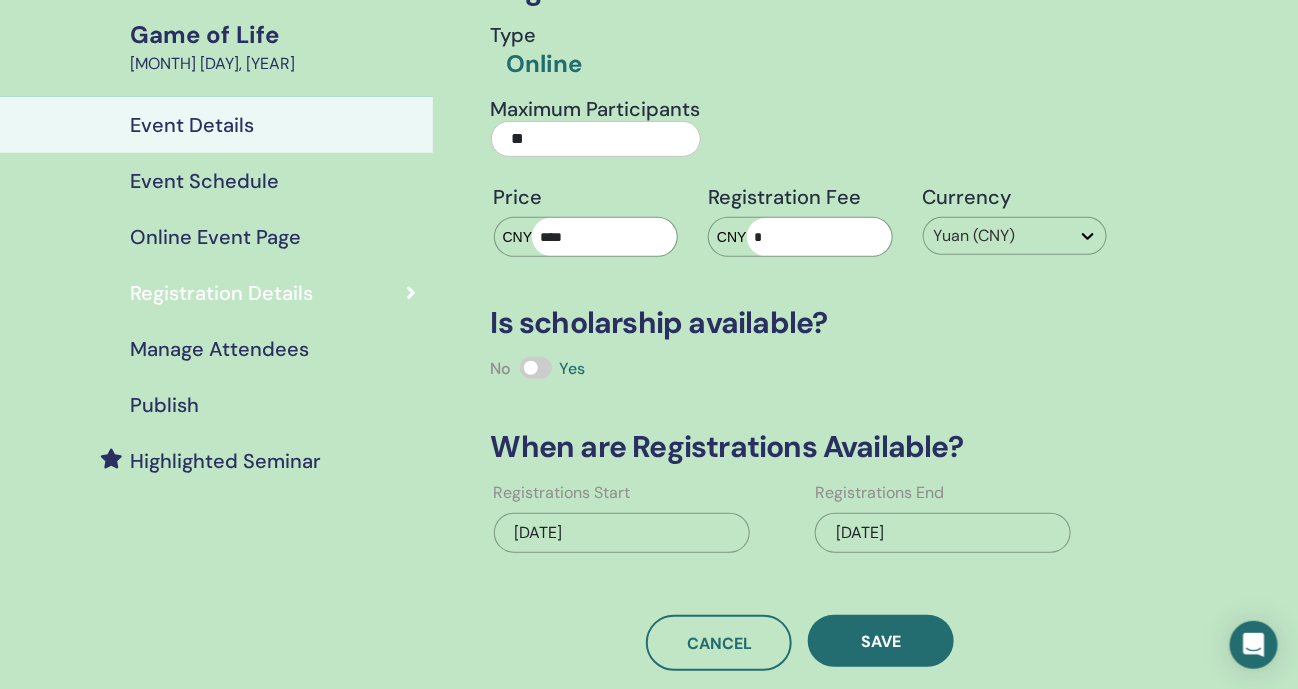 scroll, scrollTop: 249, scrollLeft: 0, axis: vertical 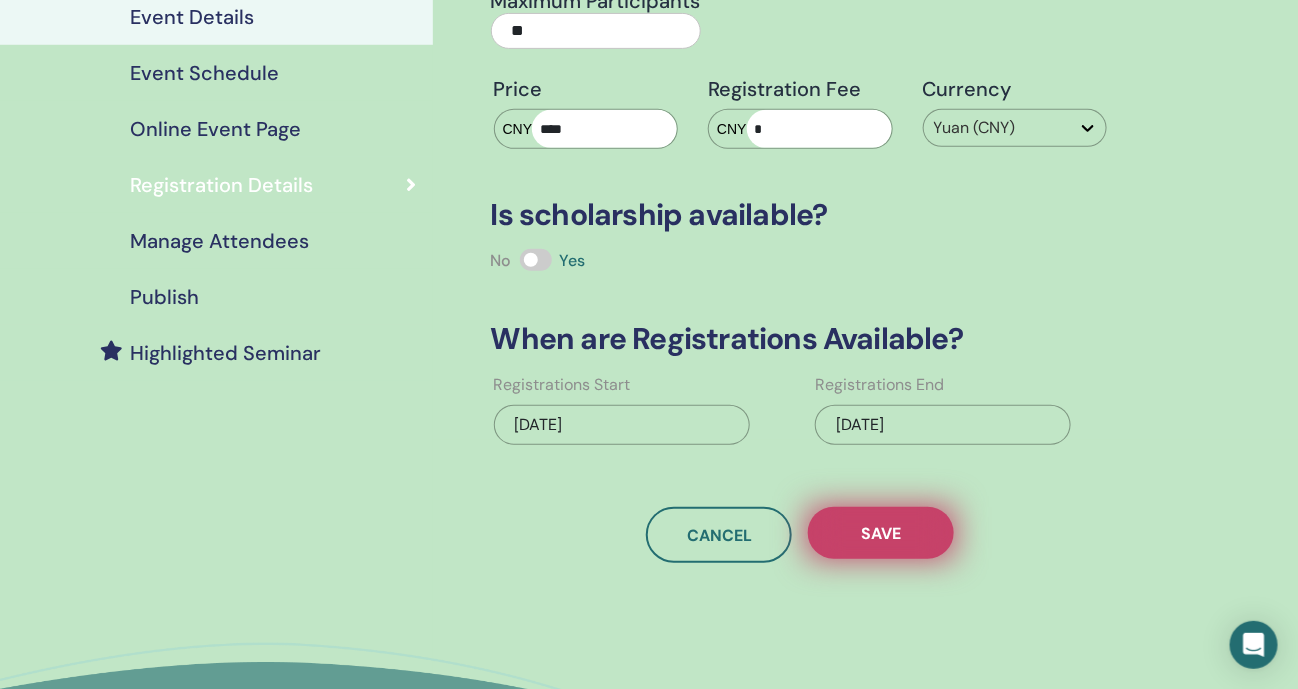 type on "**" 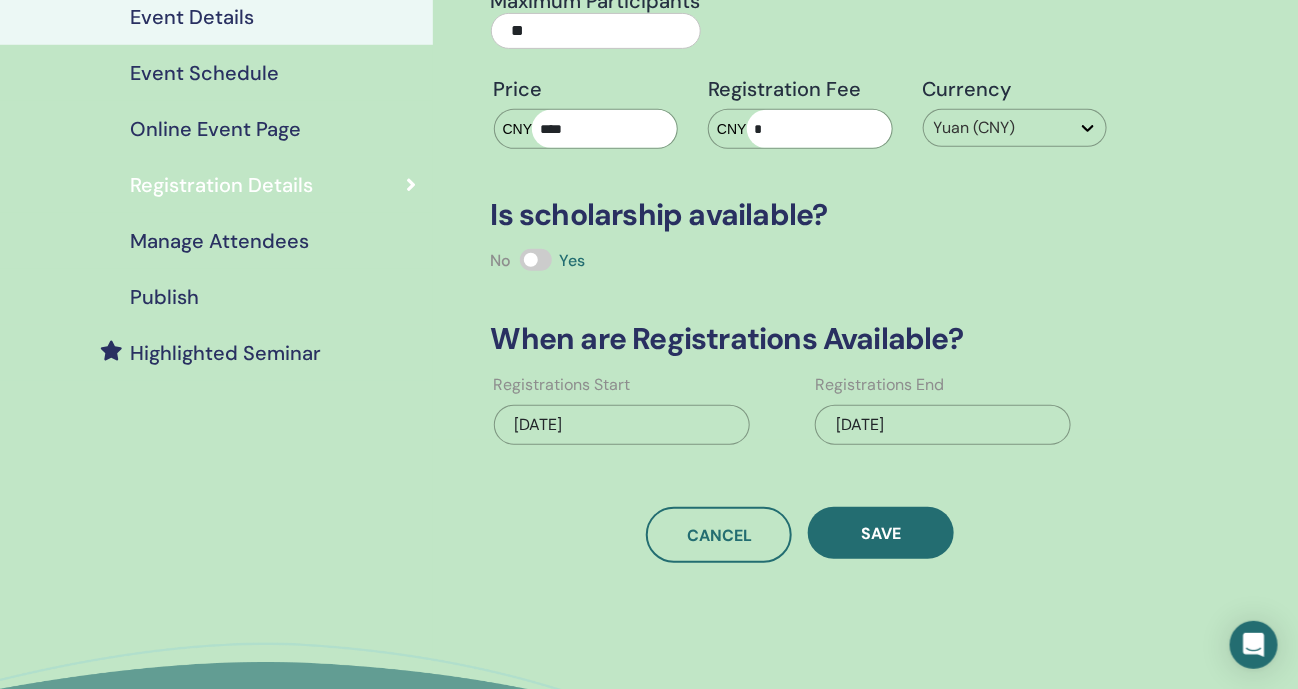 scroll, scrollTop: 0, scrollLeft: 0, axis: both 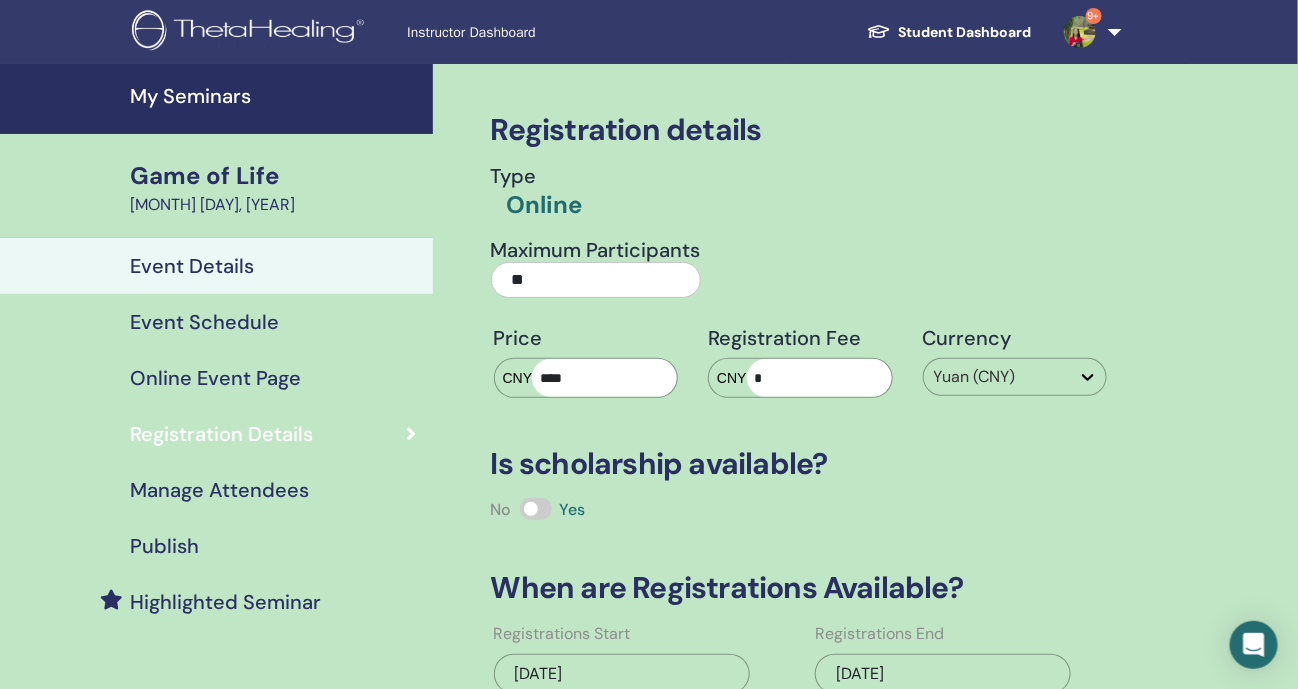 click on "My Seminars" at bounding box center (275, 96) 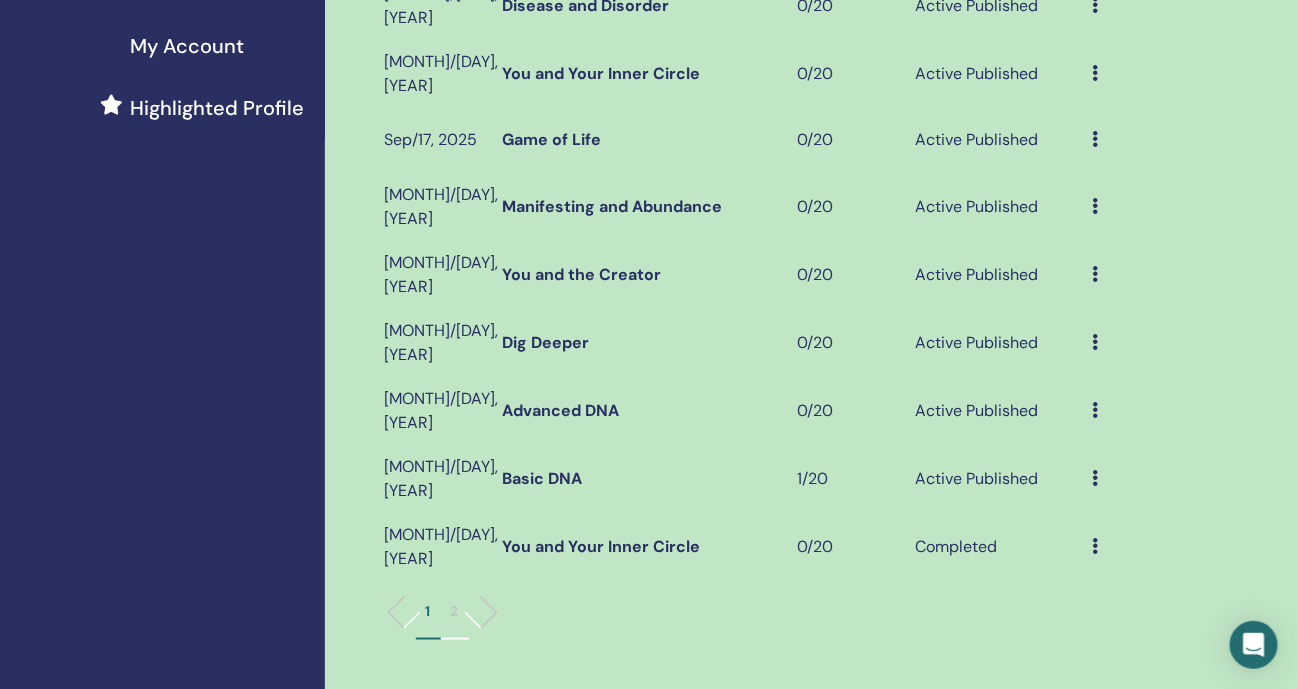 scroll, scrollTop: 499, scrollLeft: 0, axis: vertical 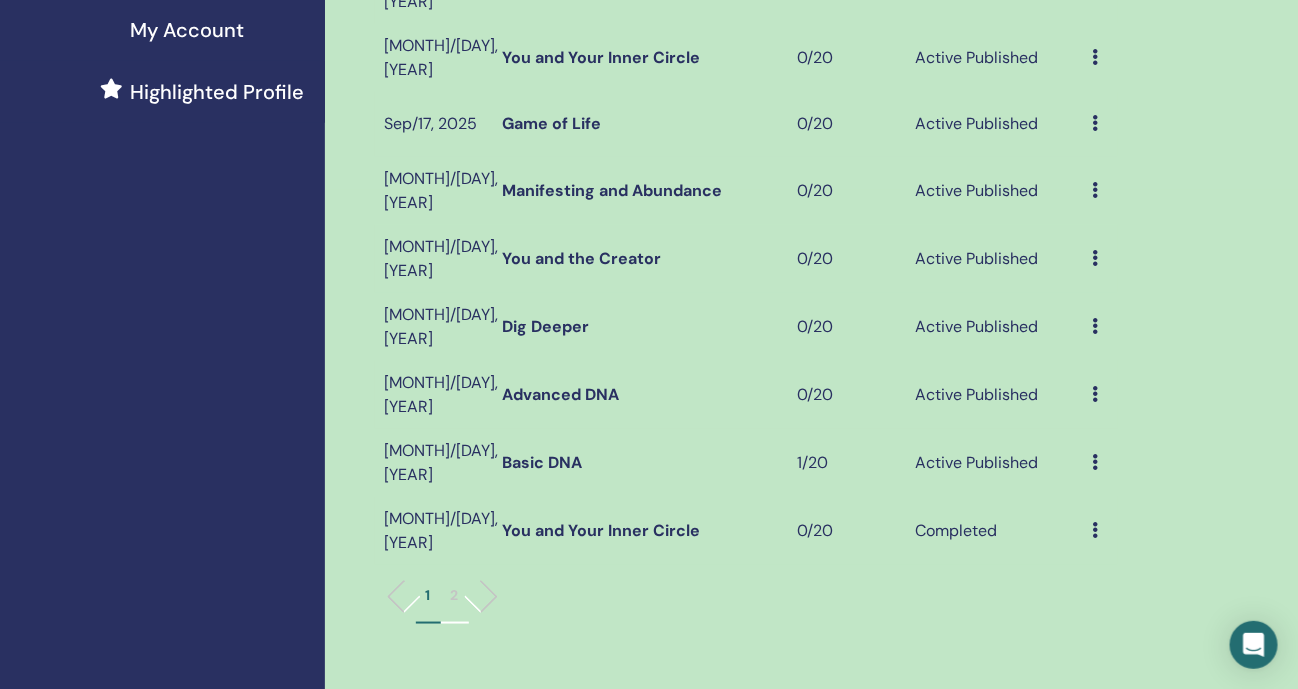 click at bounding box center [1096, 462] 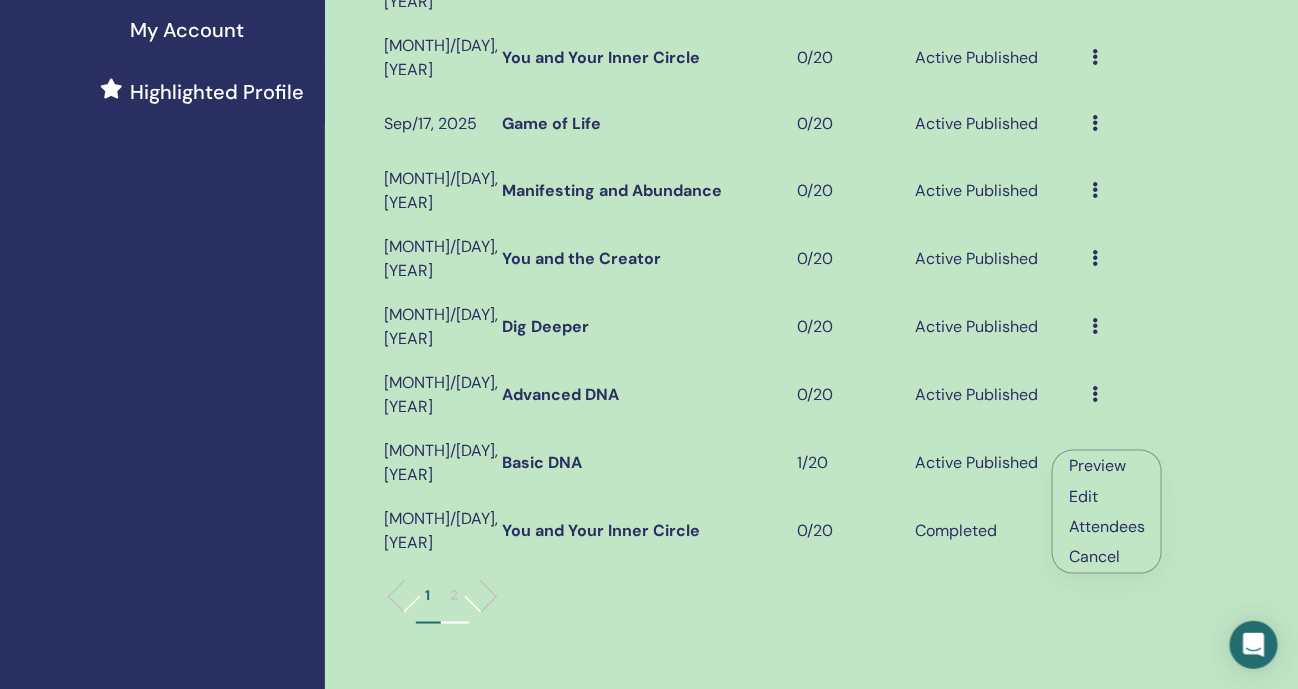 click on "Edit" at bounding box center [1107, 496] 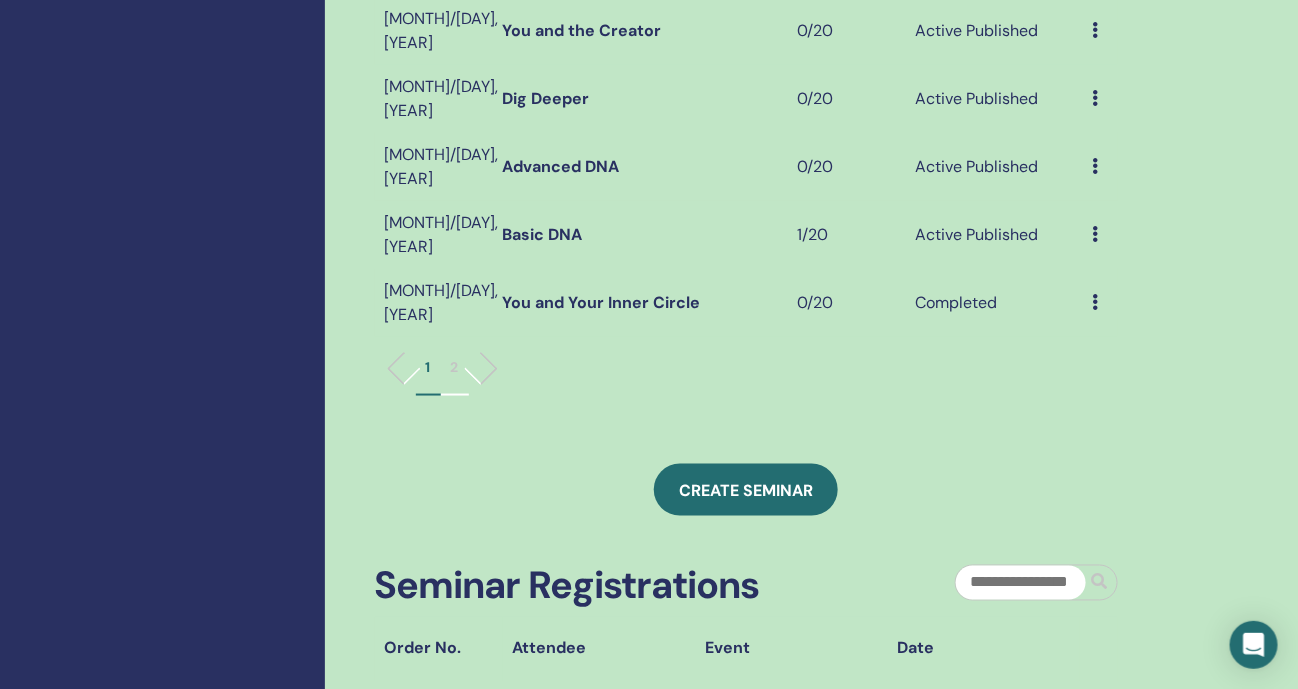 scroll, scrollTop: 749, scrollLeft: 0, axis: vertical 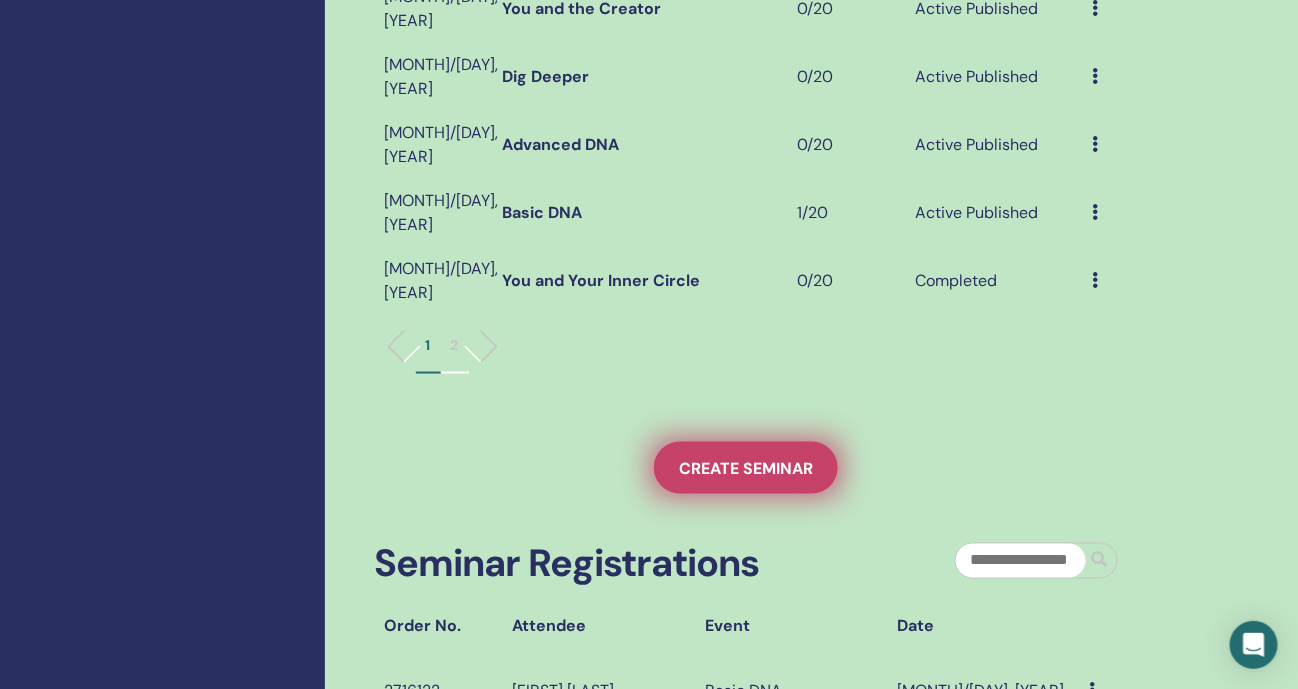 click on "Create seminar" at bounding box center [746, 468] 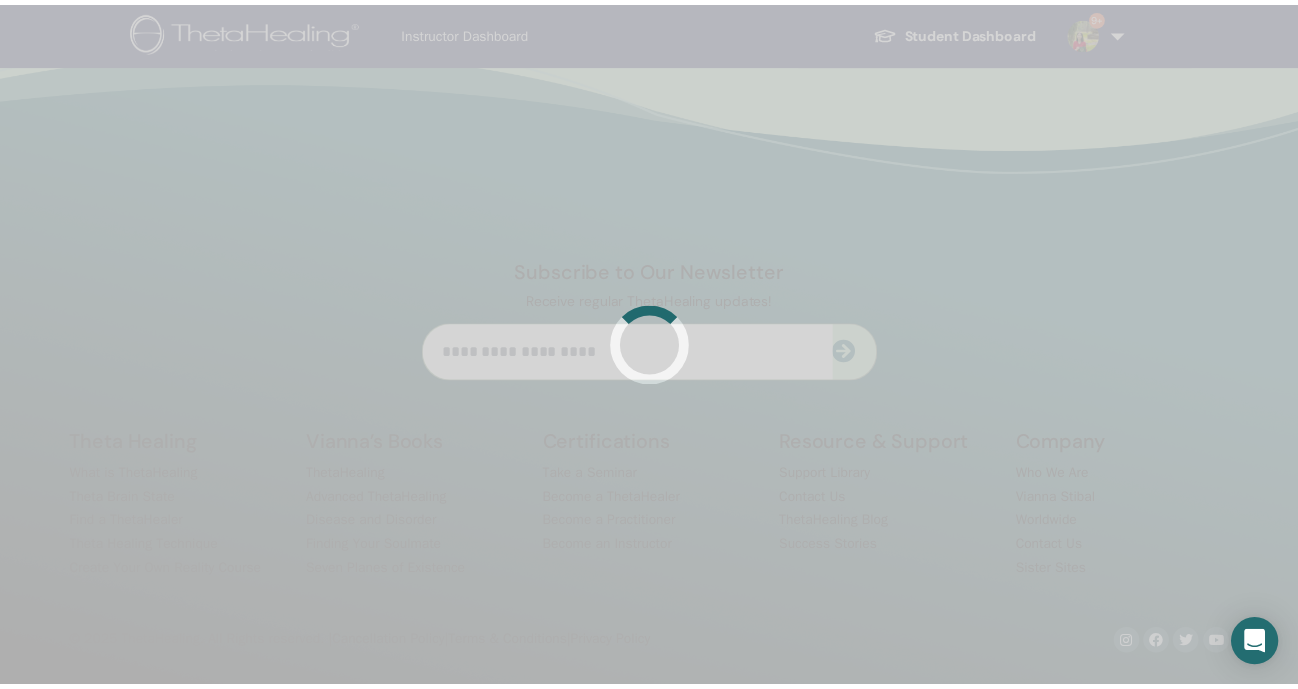 scroll, scrollTop: 0, scrollLeft: 0, axis: both 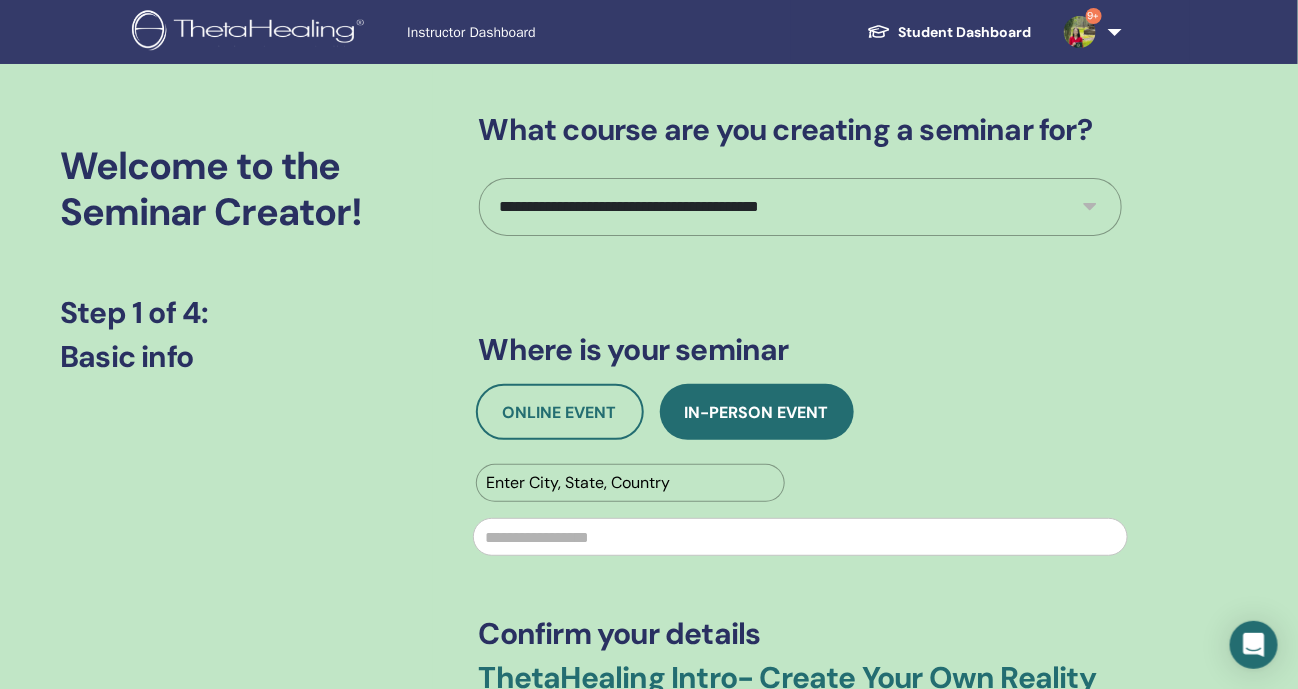 click on "**********" at bounding box center [800, 207] 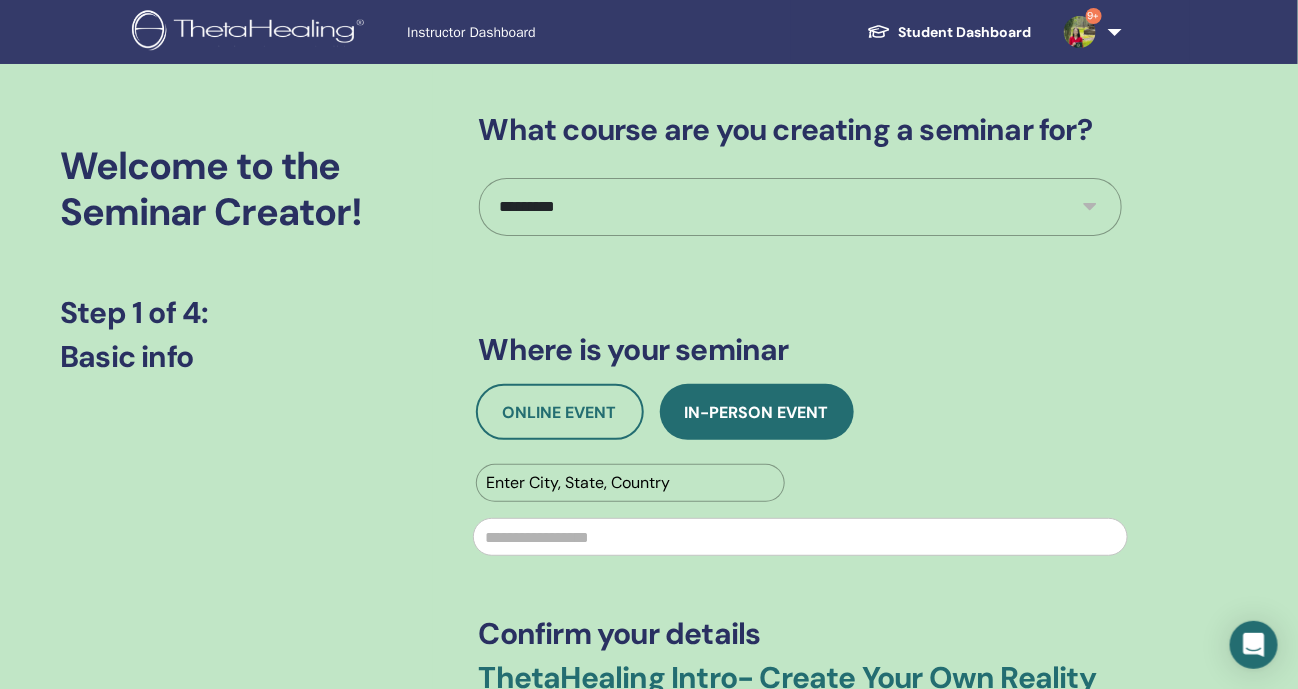 click on "**********" at bounding box center [800, 207] 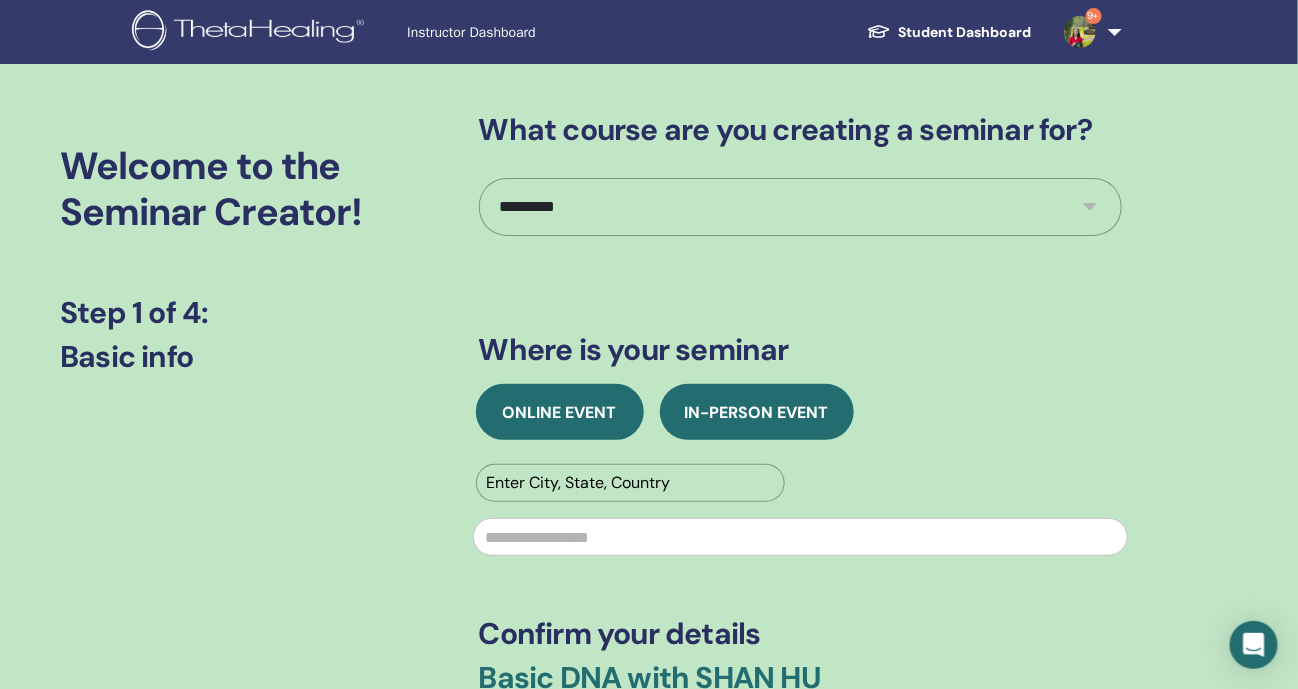 click on "Online Event" at bounding box center [560, 412] 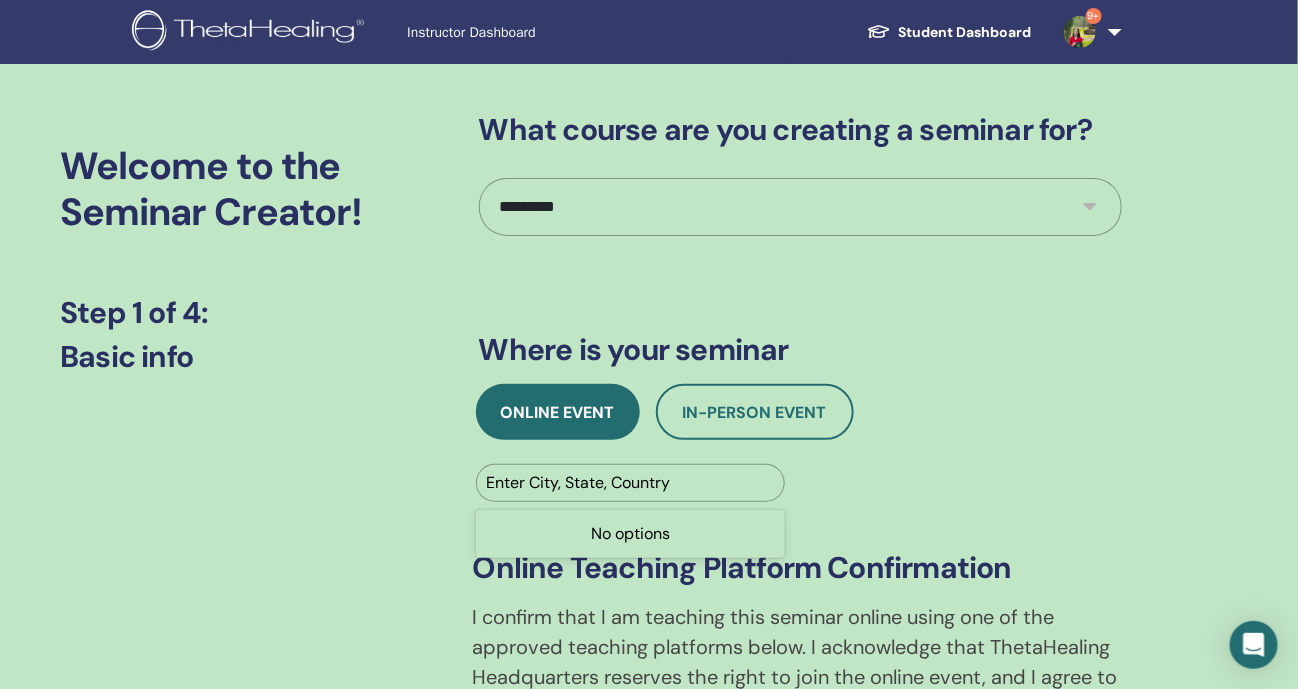 click at bounding box center (631, 483) 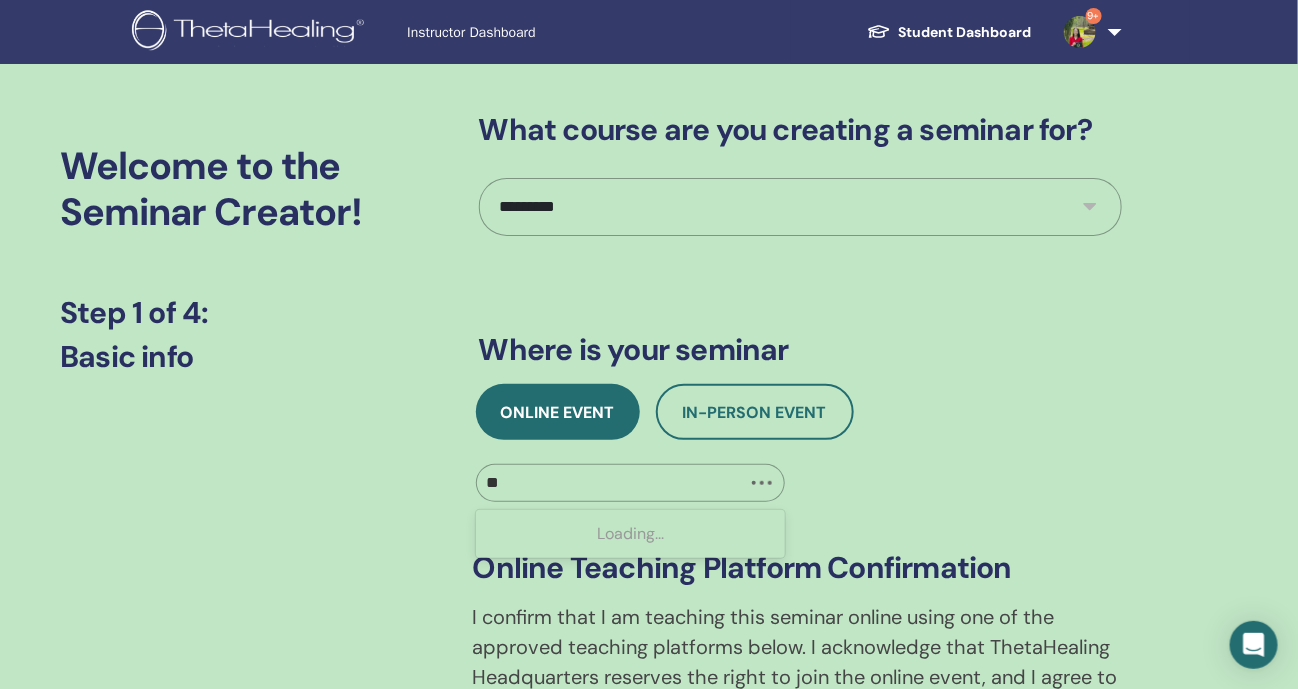 type on "*" 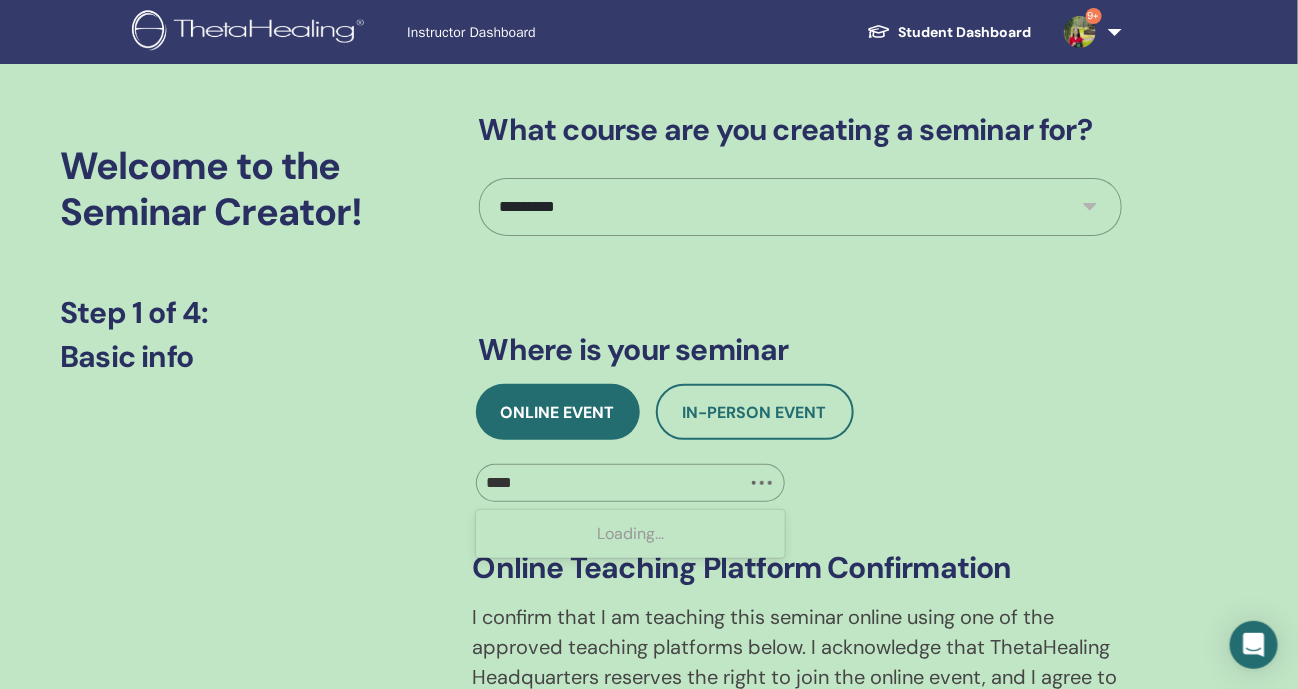 type on "*****" 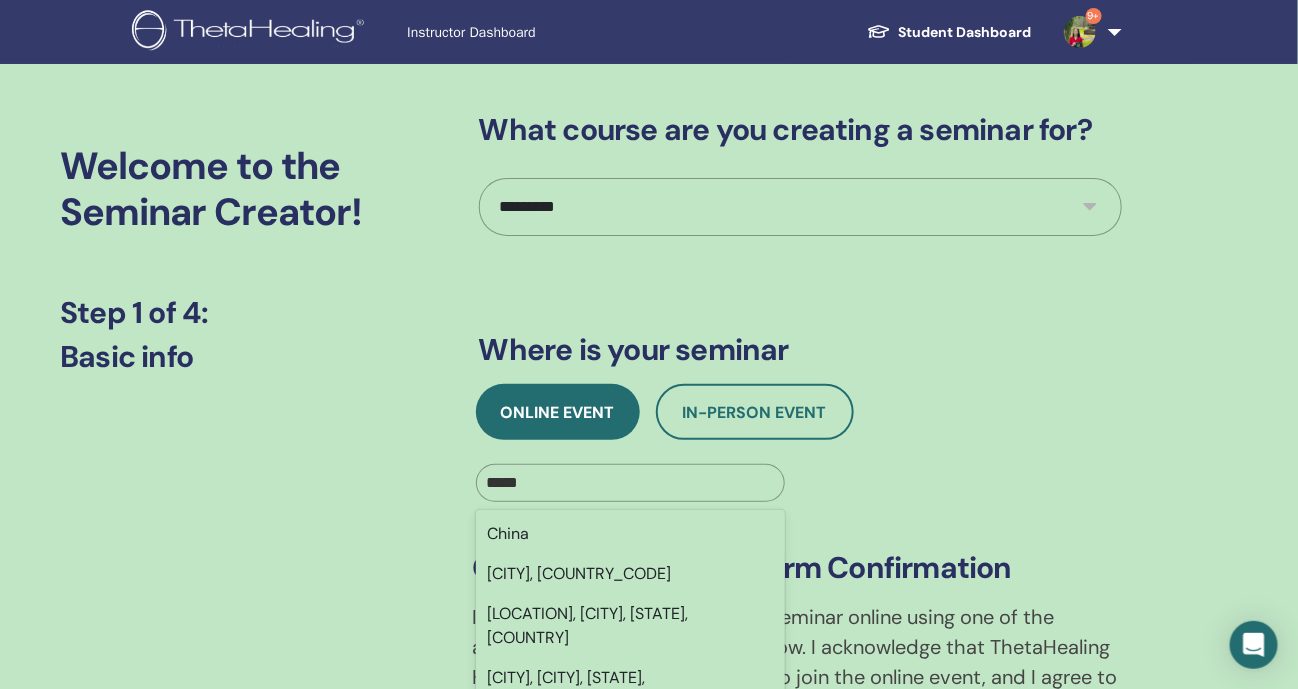 click on "China" at bounding box center (631, 534) 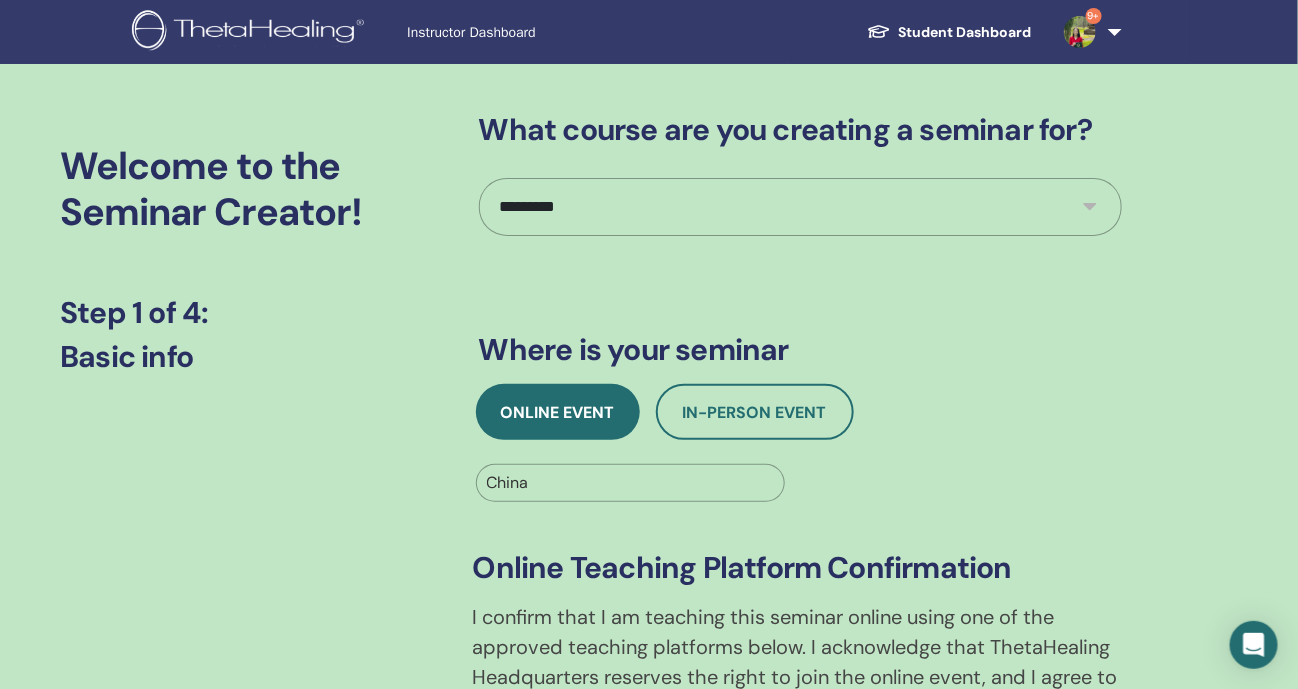 scroll, scrollTop: 374, scrollLeft: 0, axis: vertical 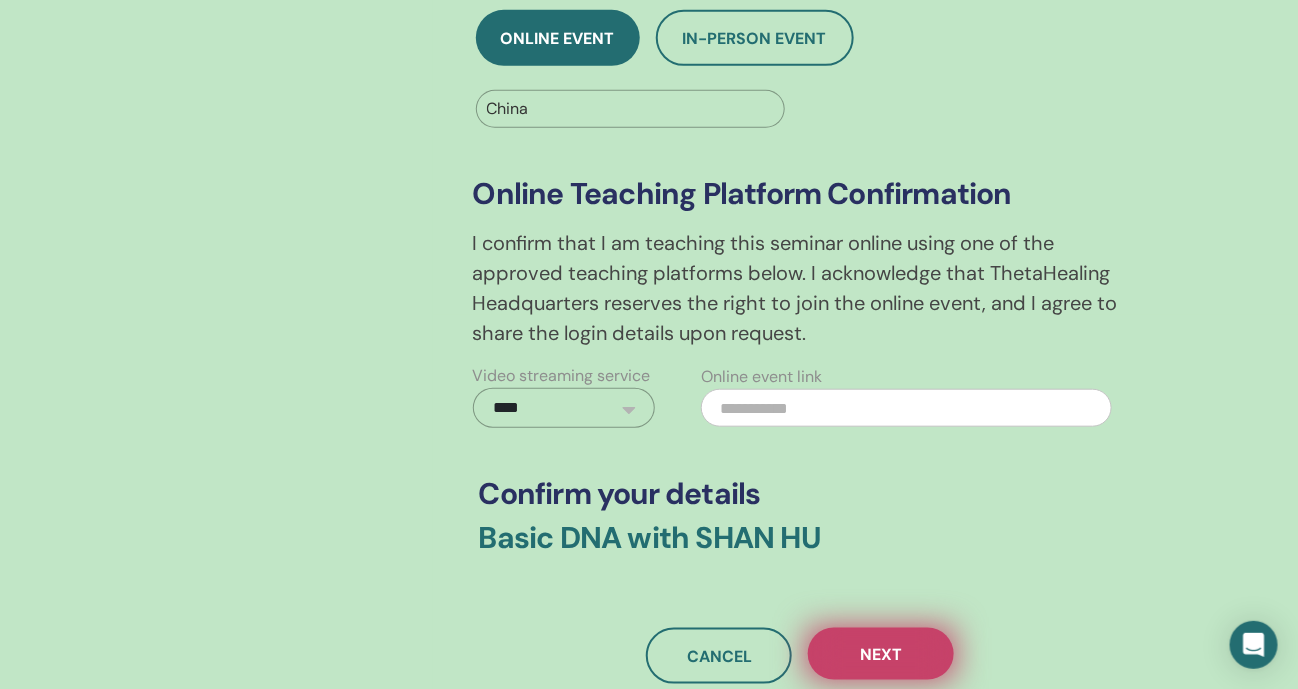 click on "Next" at bounding box center [881, 654] 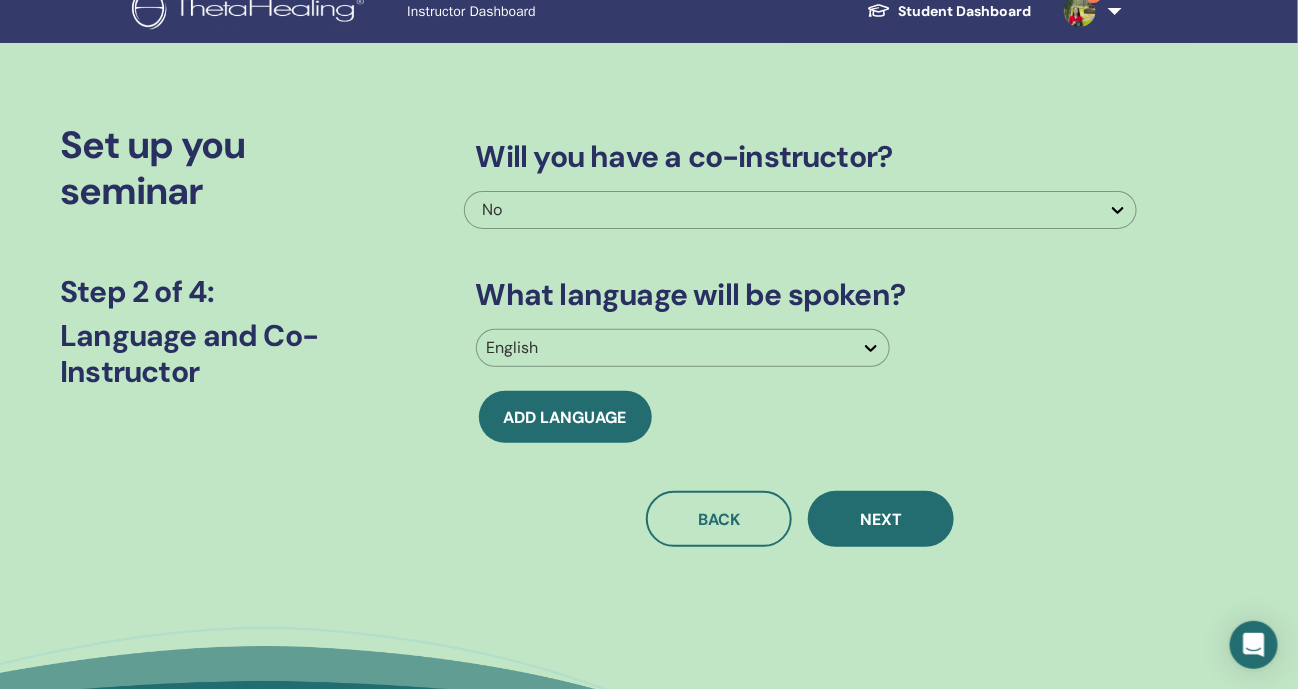 scroll, scrollTop: 0, scrollLeft: 0, axis: both 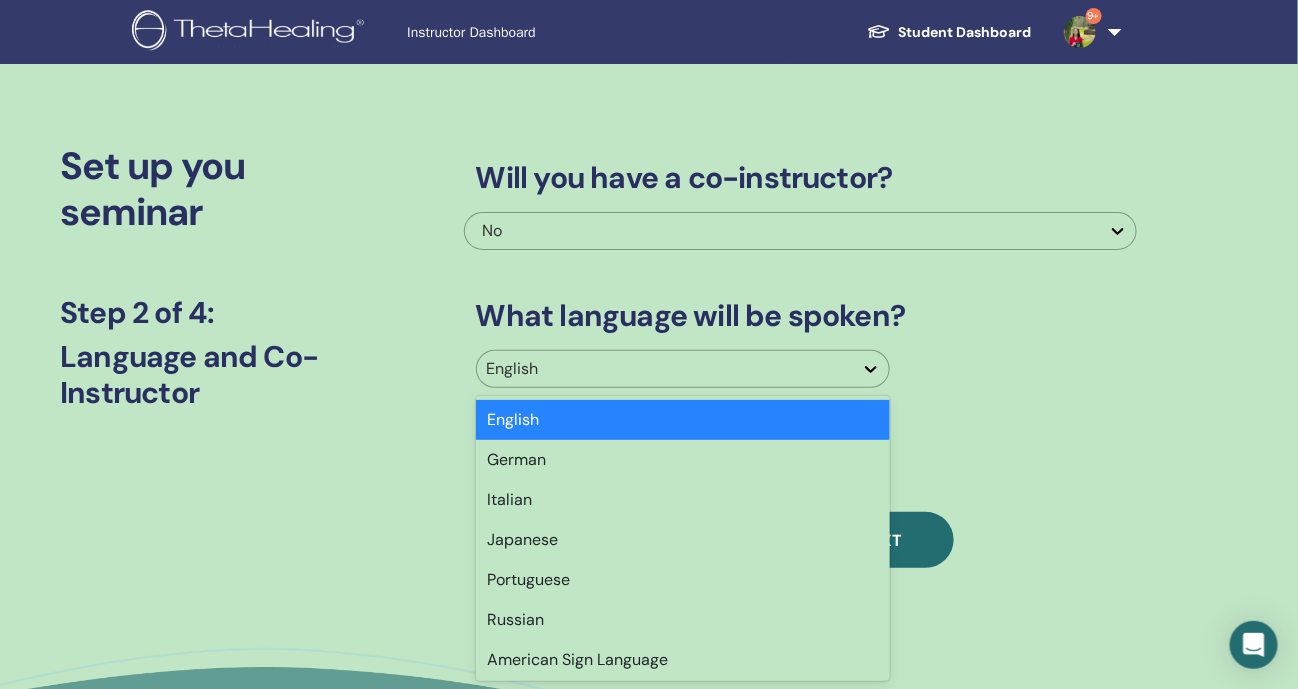 click at bounding box center [665, 369] 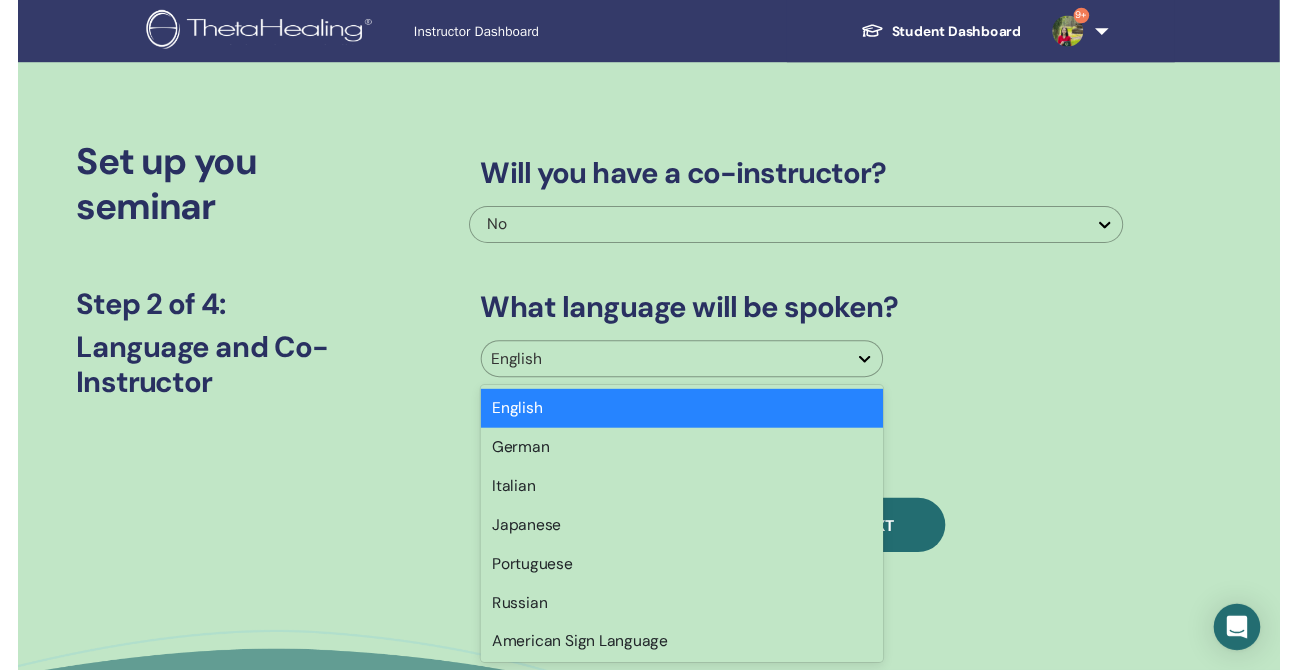 scroll, scrollTop: 14, scrollLeft: 0, axis: vertical 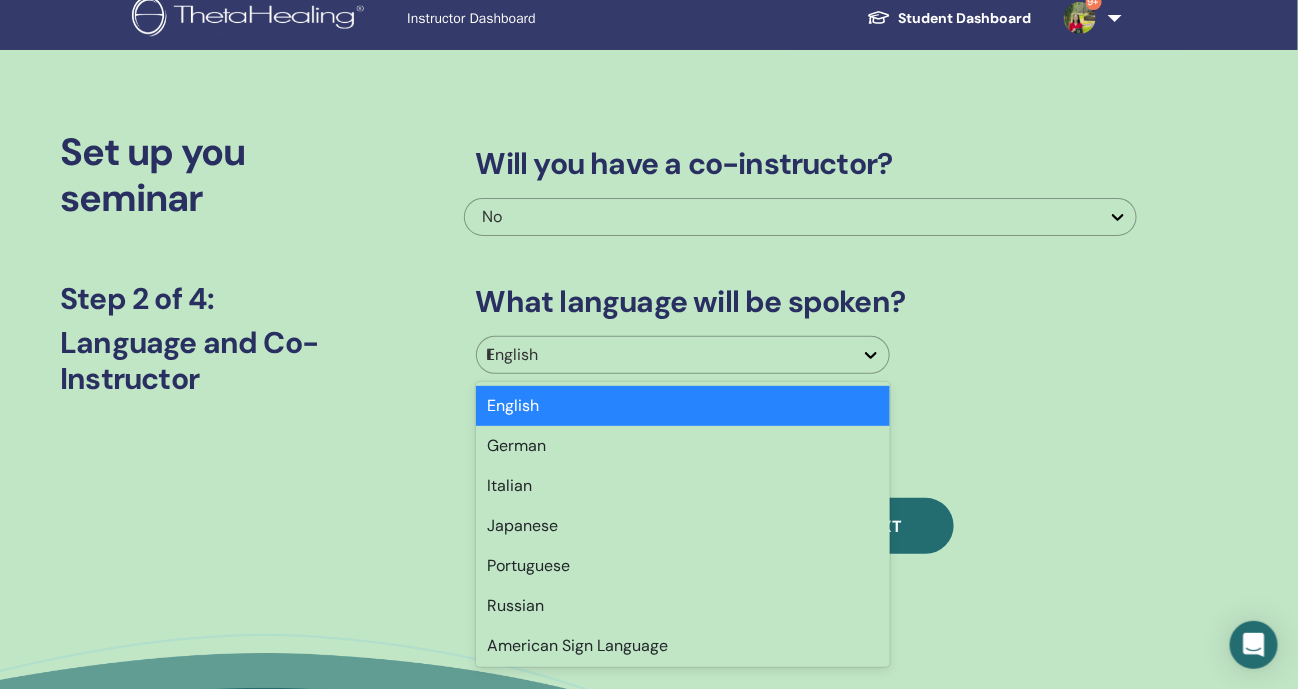 type on "**" 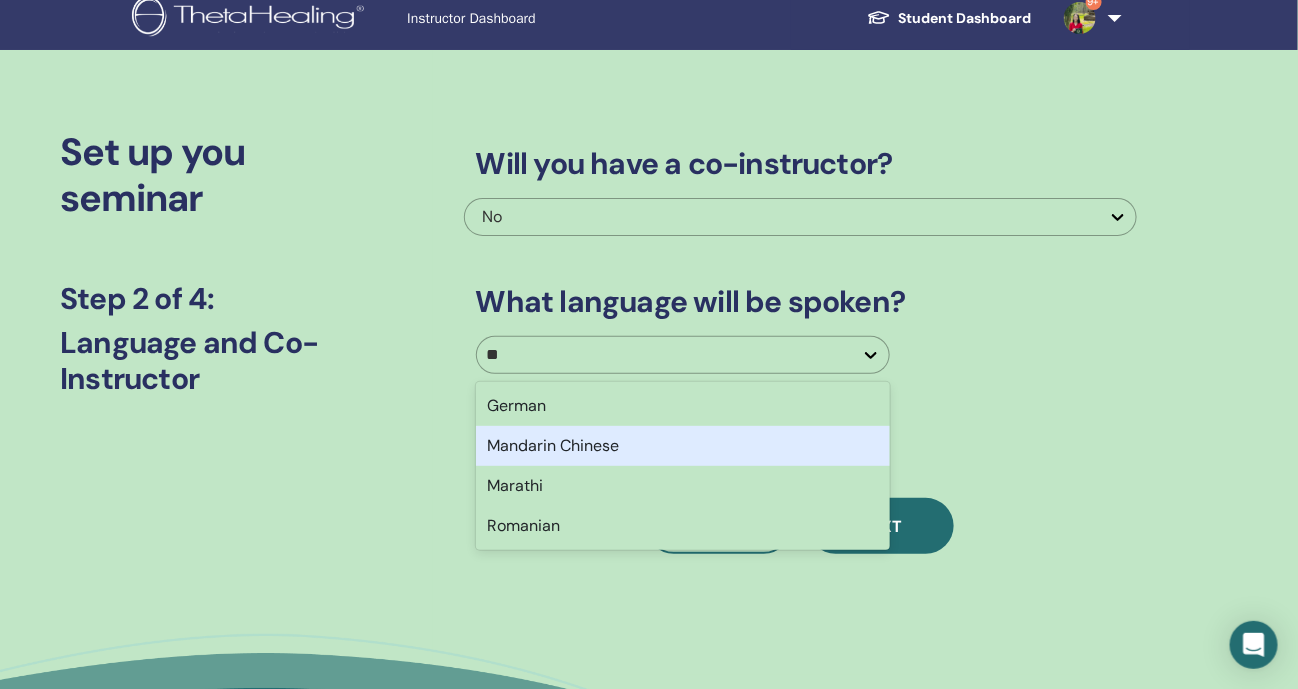 click on "Mandarin Chinese" at bounding box center [683, 446] 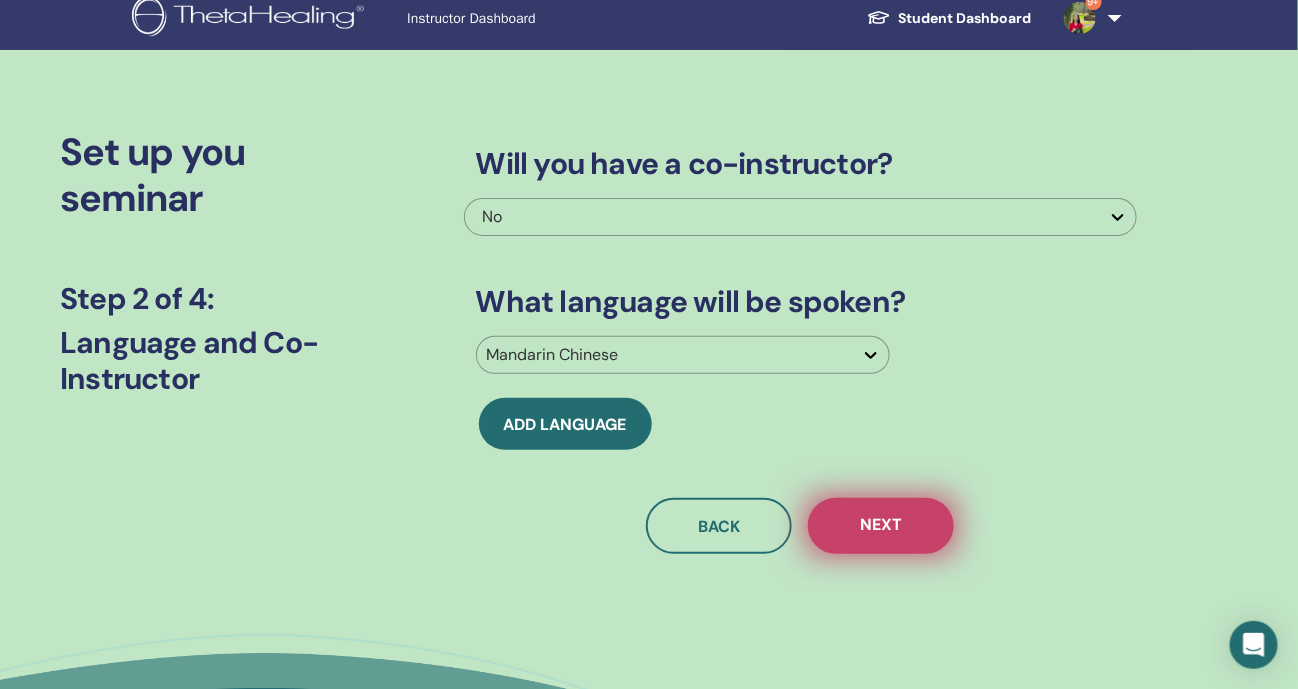 click on "Next" at bounding box center [881, 526] 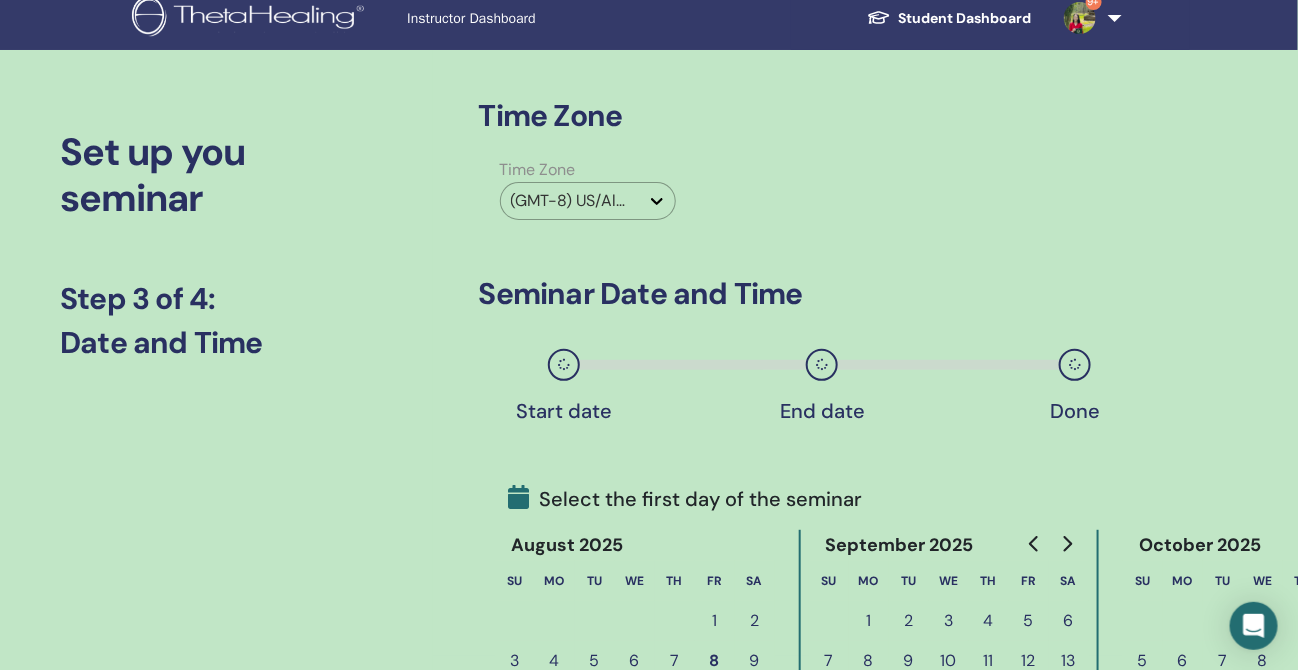 click at bounding box center [570, 201] 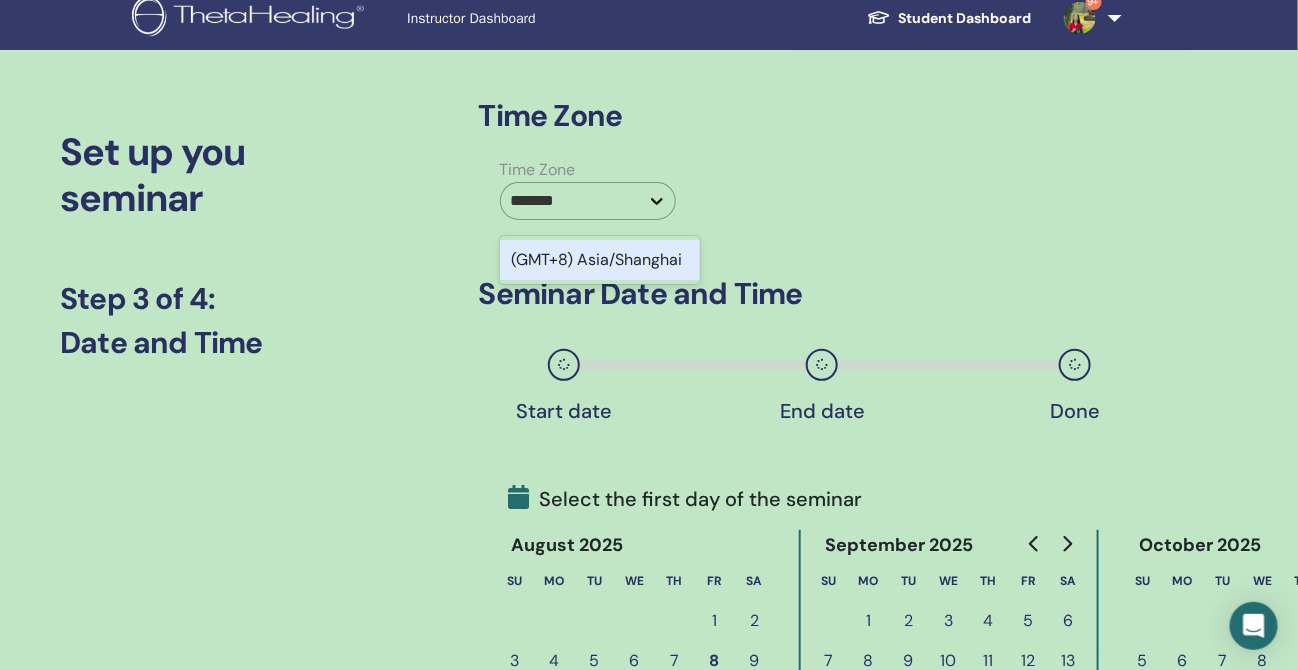 type on "********" 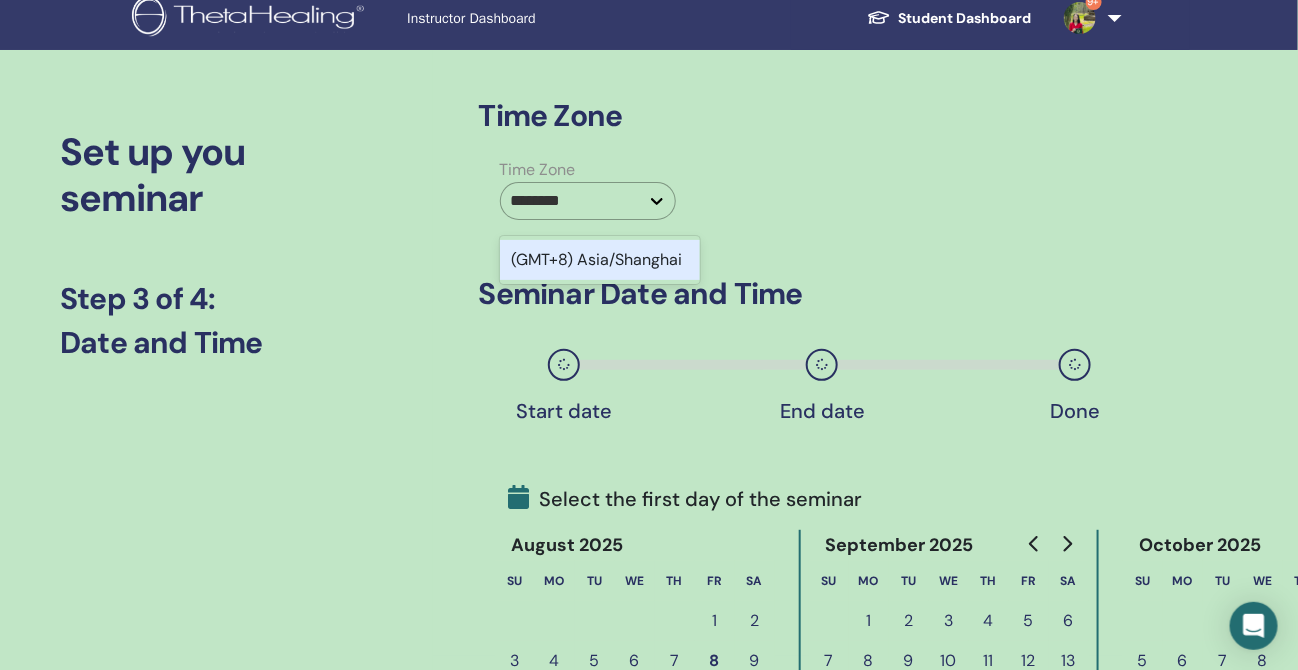 click on "(GMT+8) Asia/Shanghai" at bounding box center [600, 260] 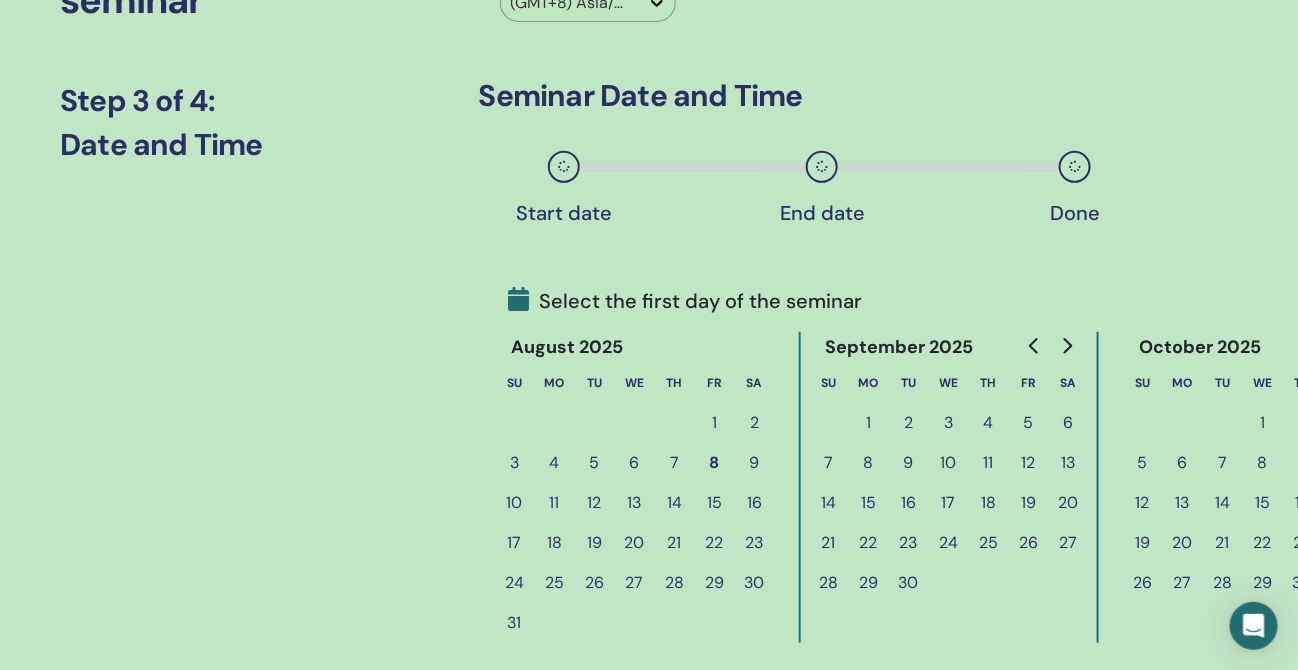 scroll, scrollTop: 264, scrollLeft: 0, axis: vertical 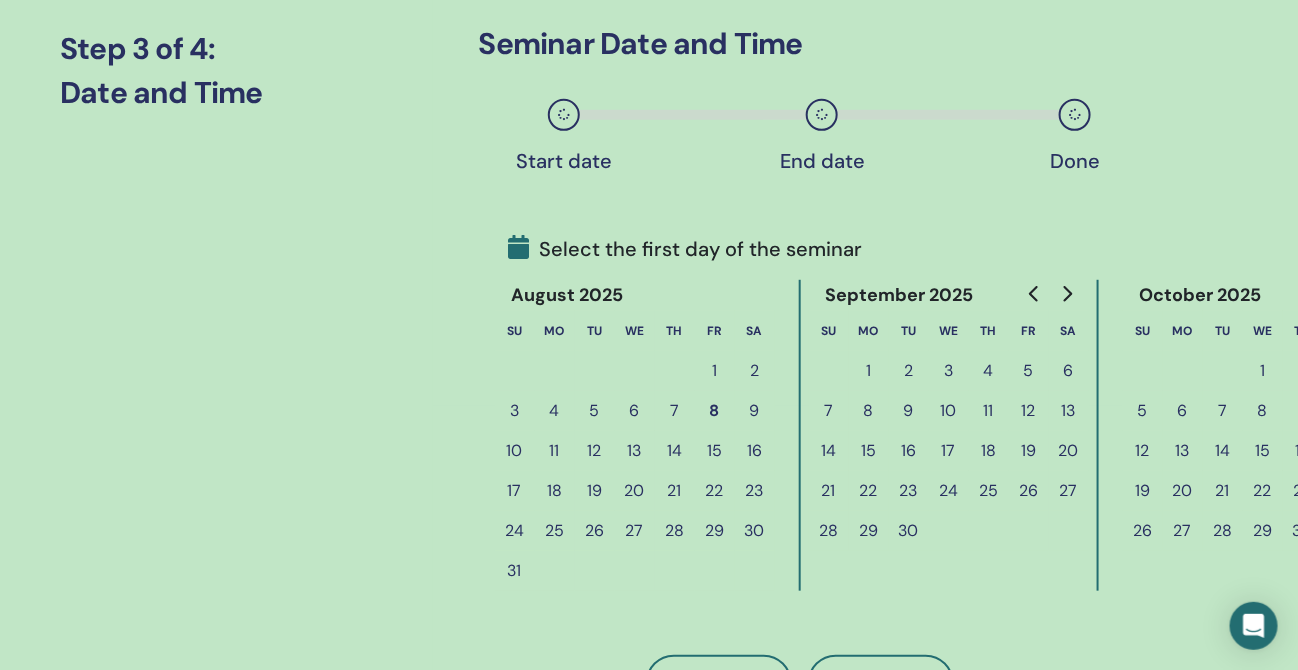 click on "10" at bounding box center [515, 451] 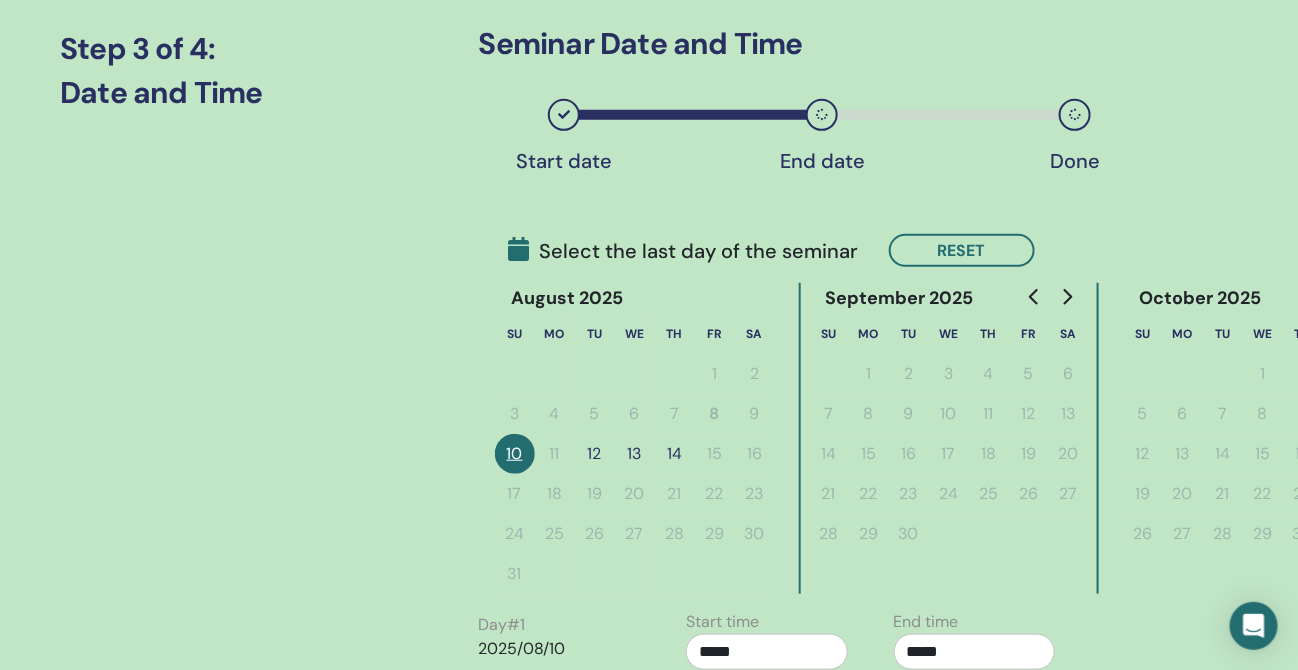 click on "14" at bounding box center [675, 454] 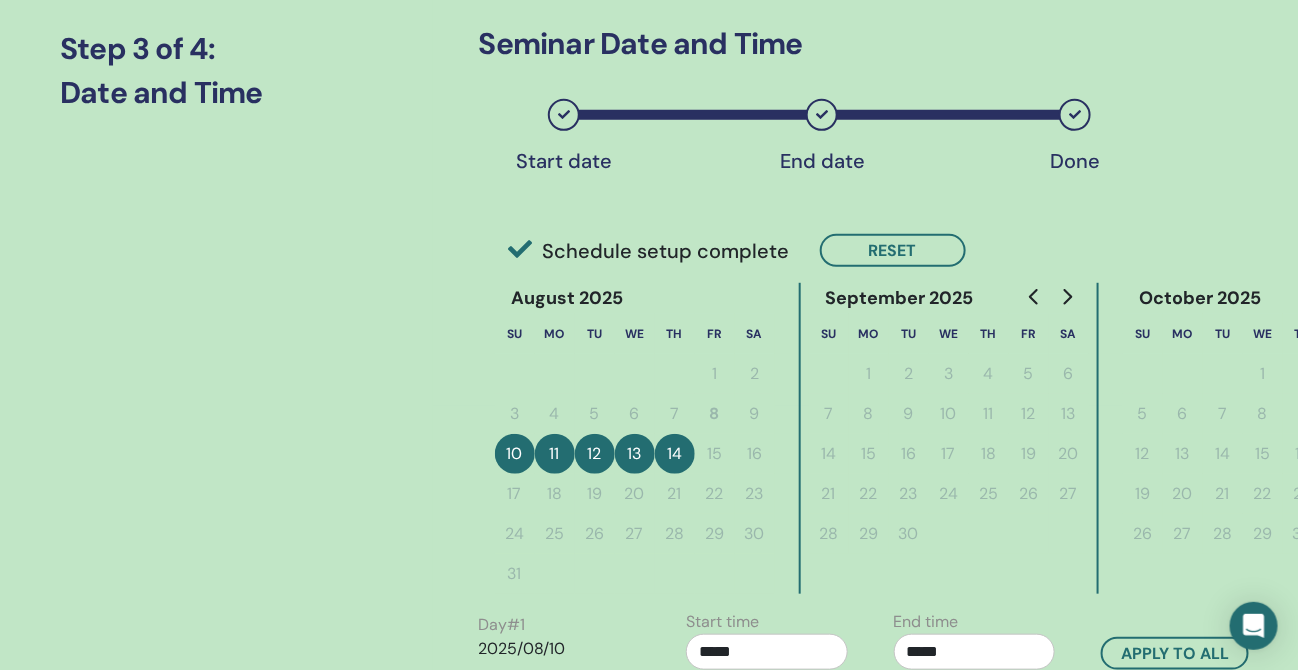 click on "14" at bounding box center (675, 454) 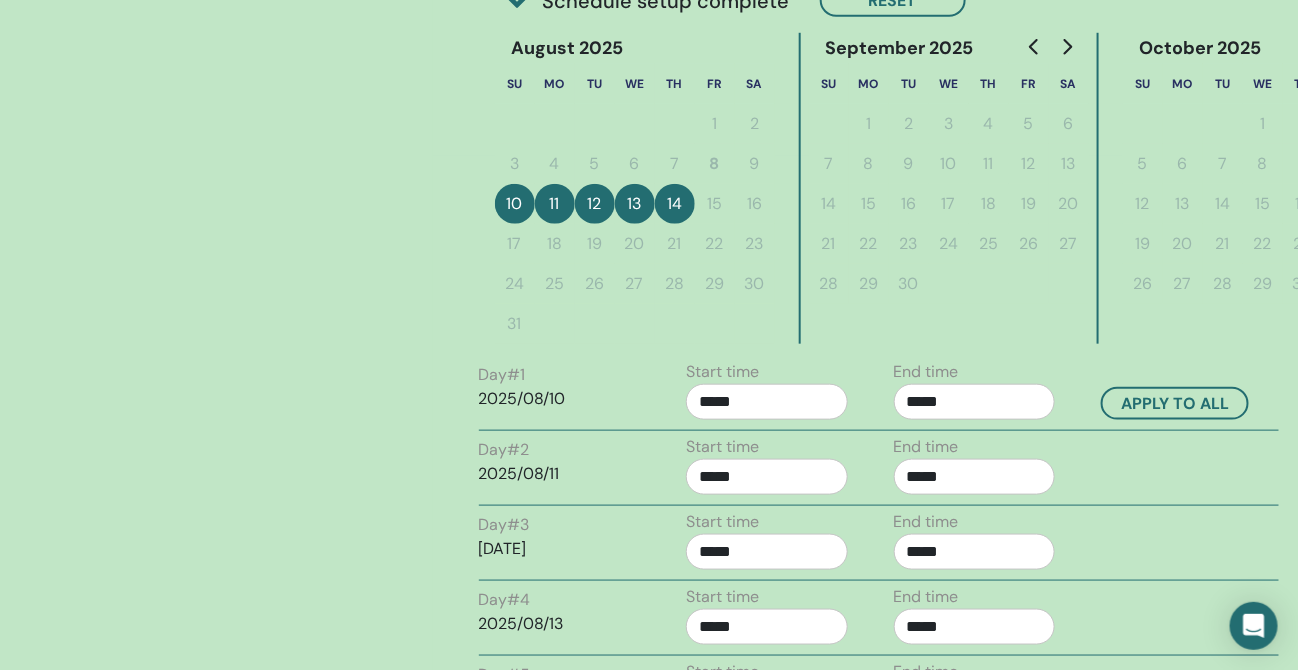 scroll, scrollTop: 514, scrollLeft: 0, axis: vertical 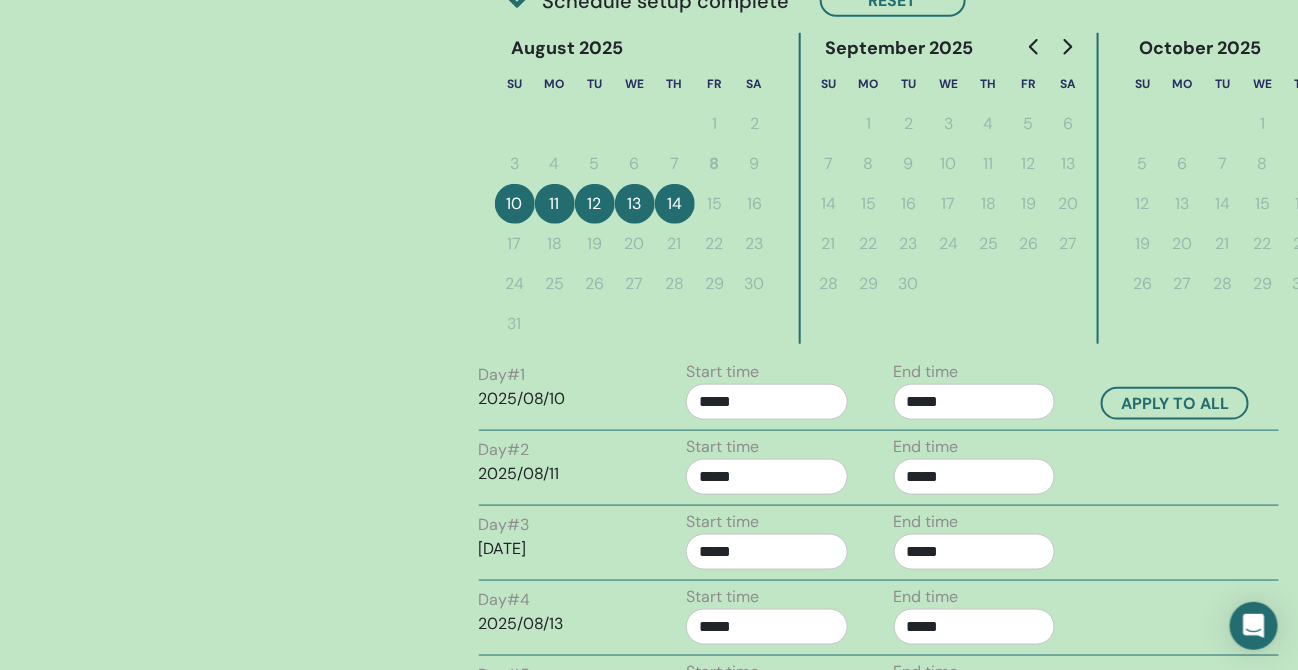 click on "*****" at bounding box center (975, 402) 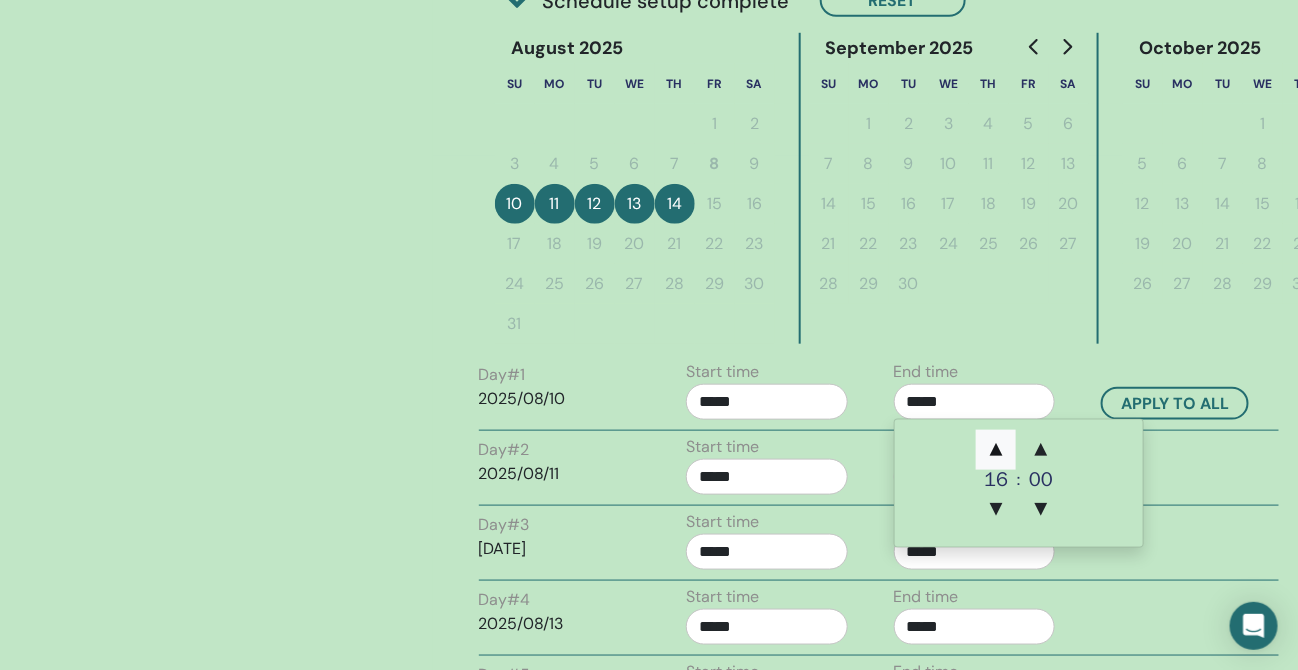 click on "▲" at bounding box center (996, 450) 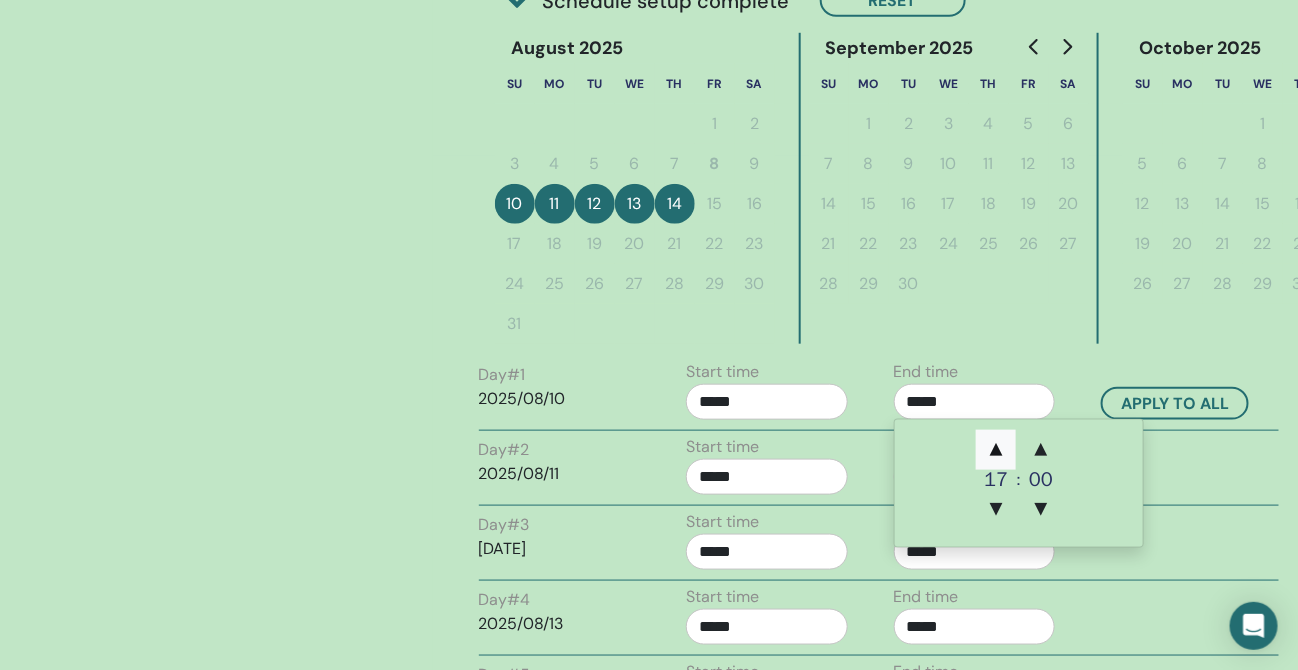 click on "▲" at bounding box center [996, 450] 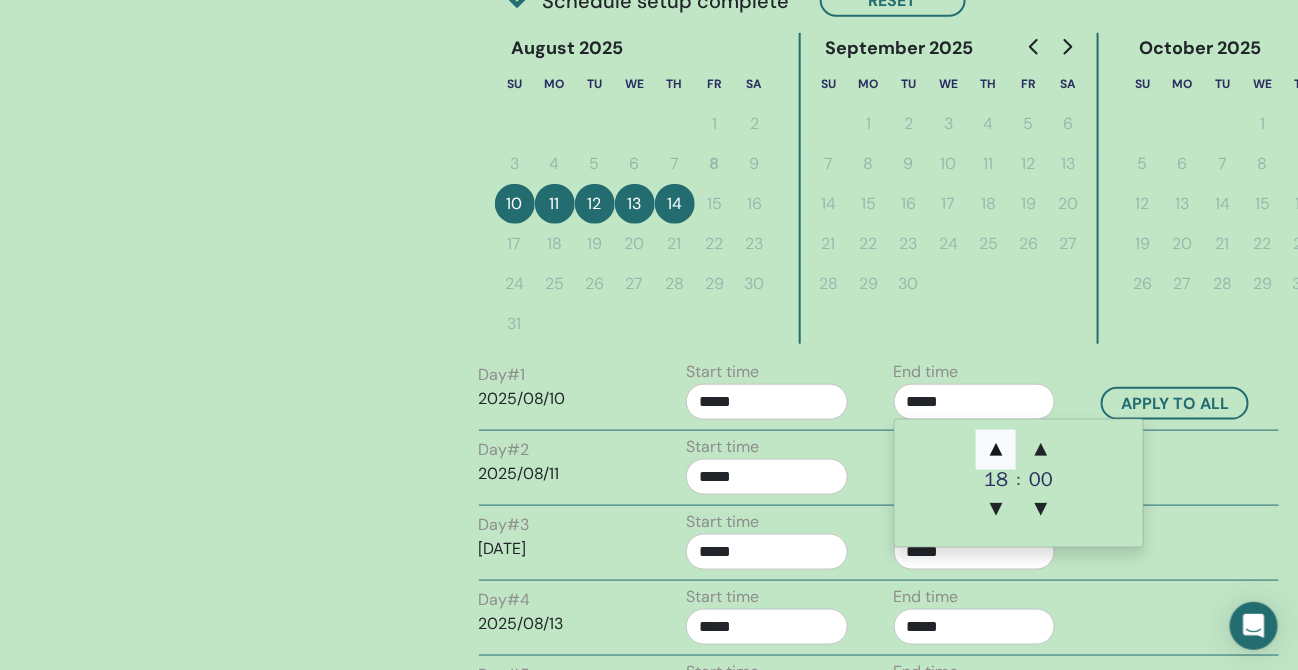 click on "▲" at bounding box center [996, 450] 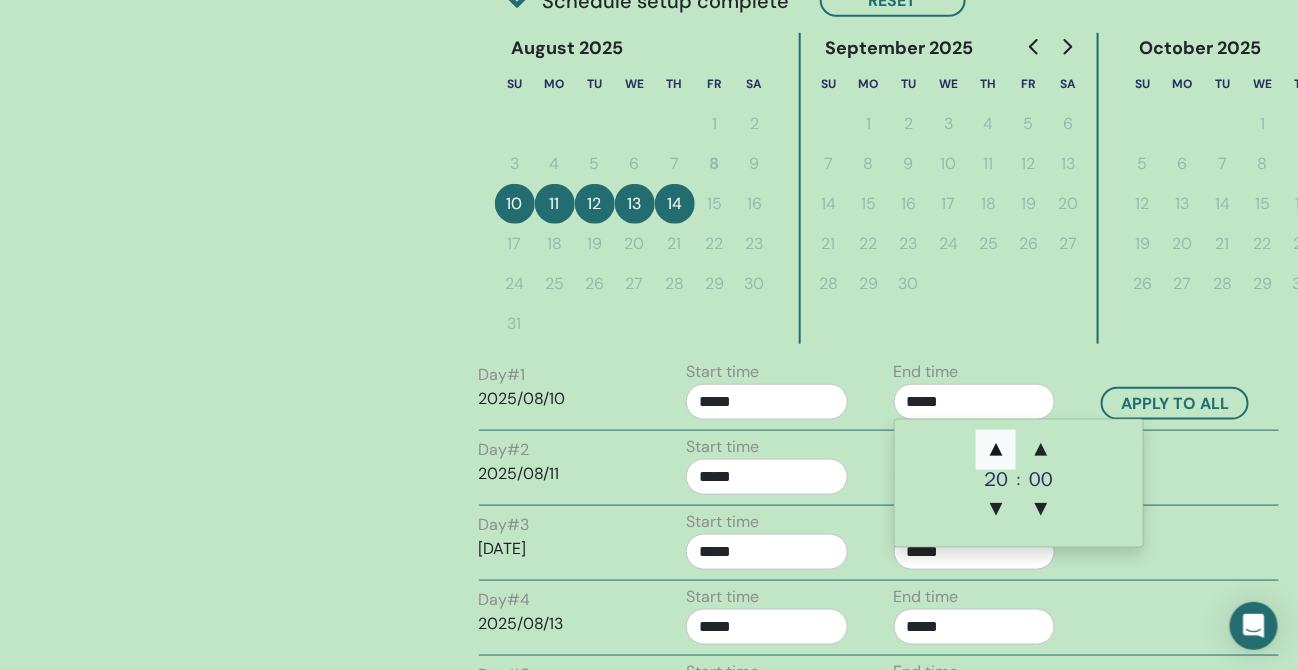 click on "▲" at bounding box center [996, 450] 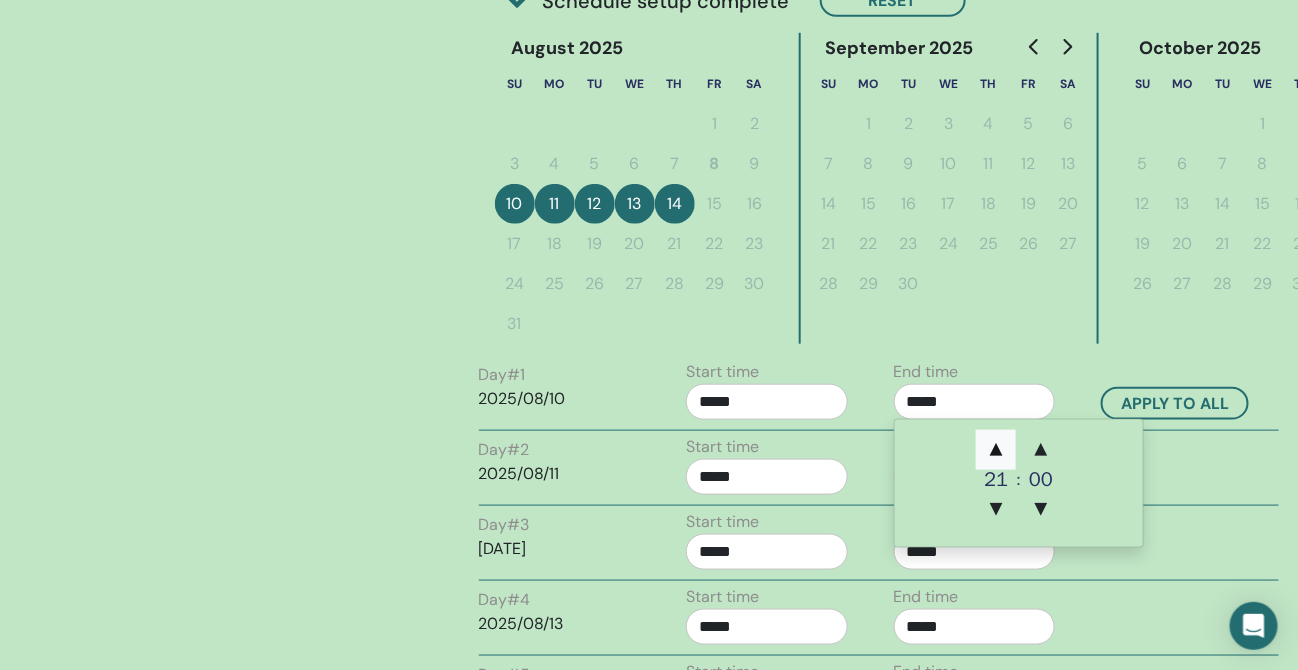 click on "▲" at bounding box center (996, 450) 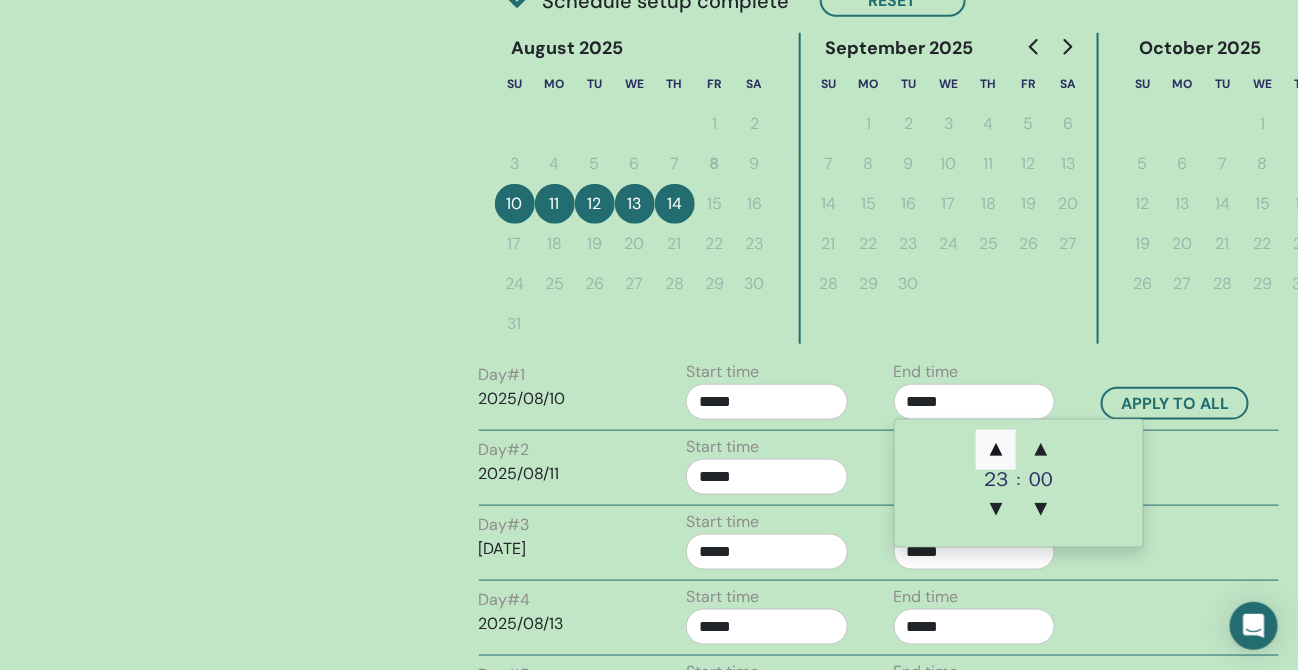 click on "▲" at bounding box center (996, 450) 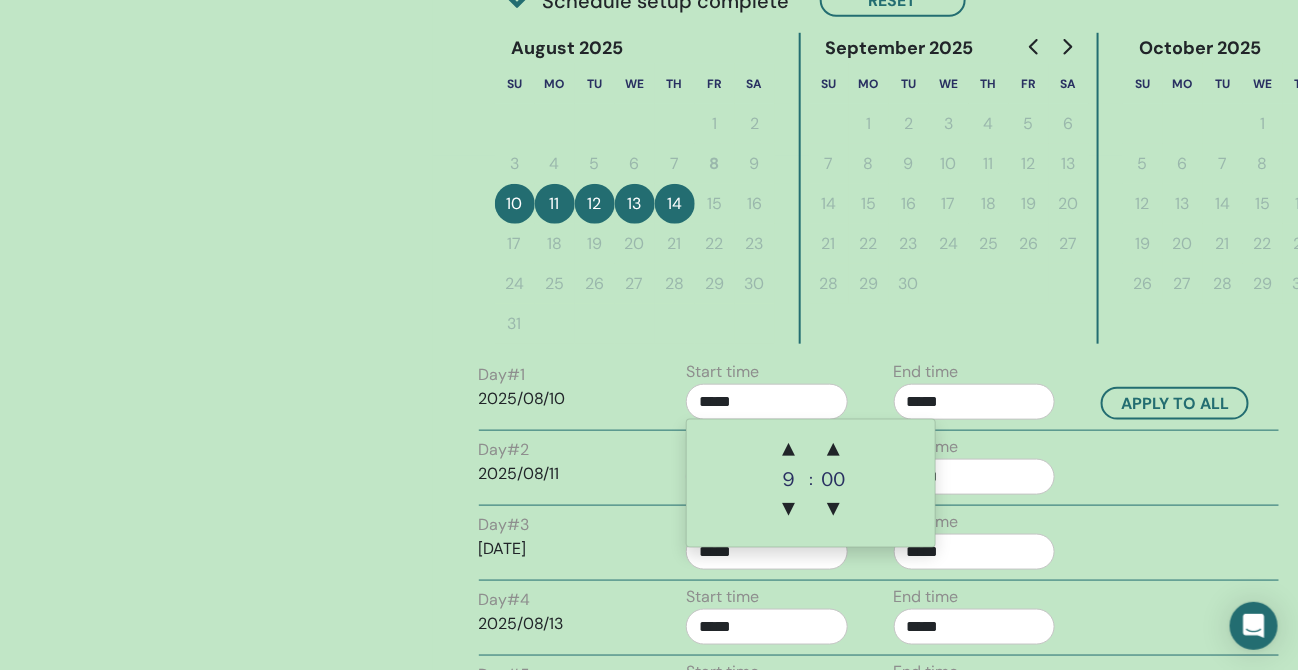 click on "*****" at bounding box center [767, 402] 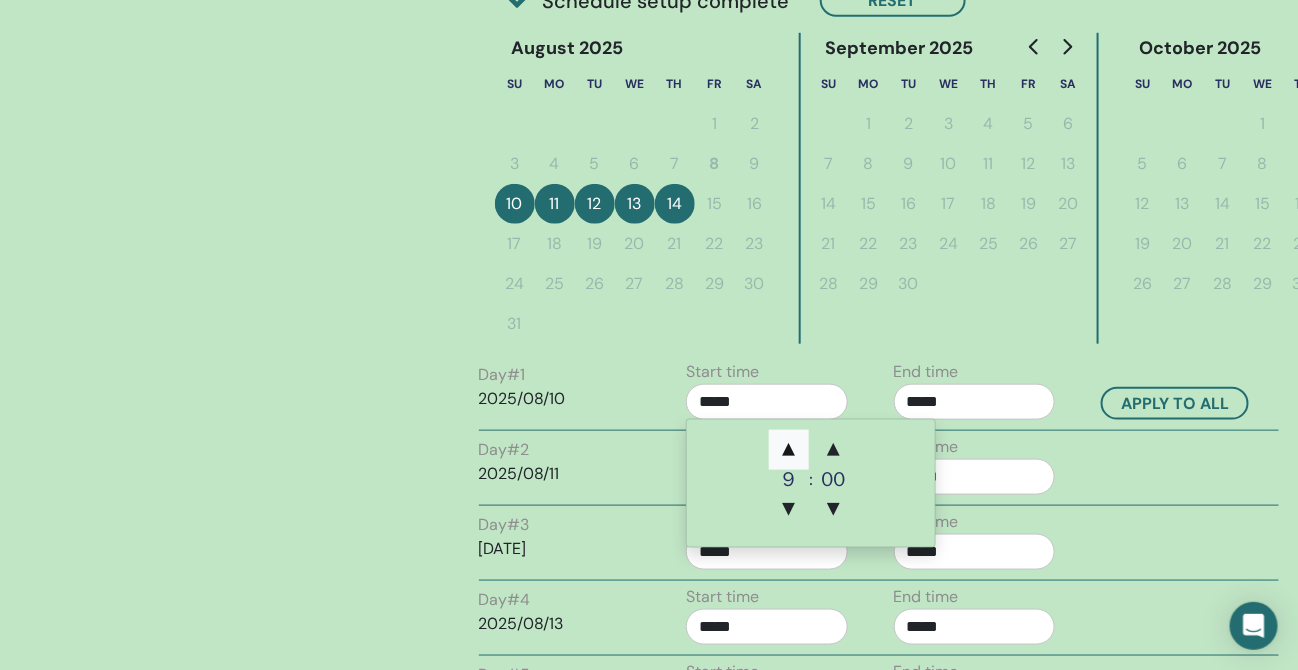click on "▲" at bounding box center [789, 450] 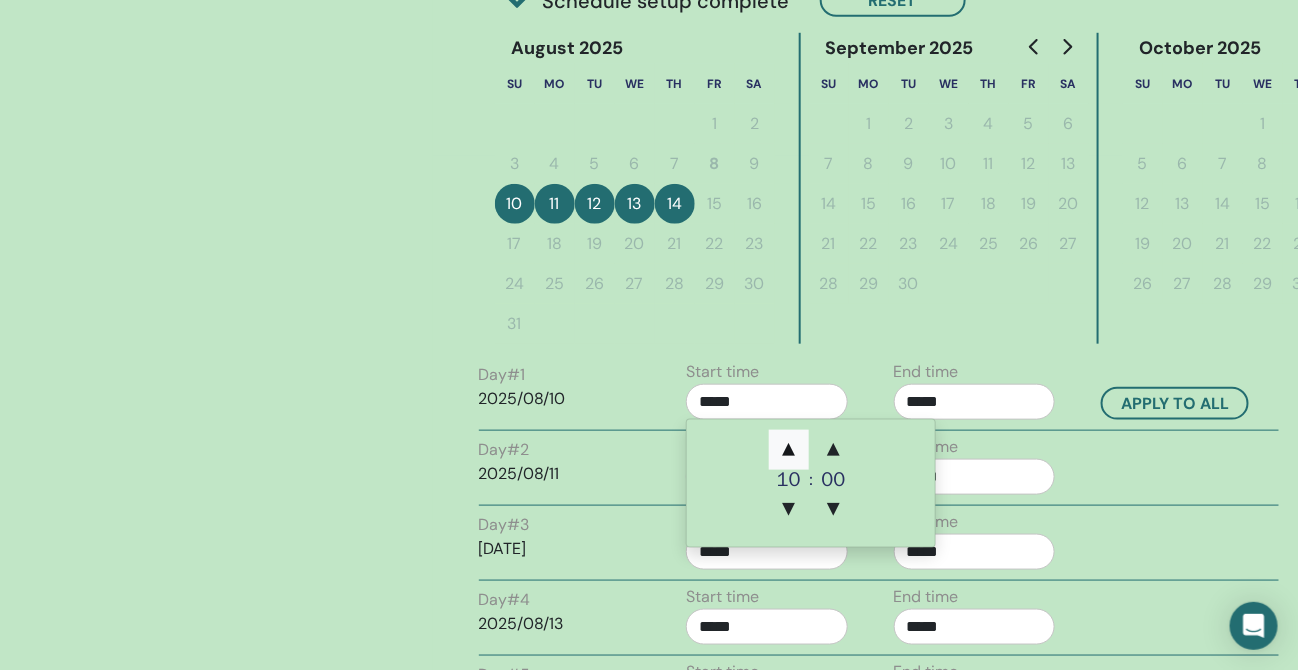 click on "▲" at bounding box center [789, 450] 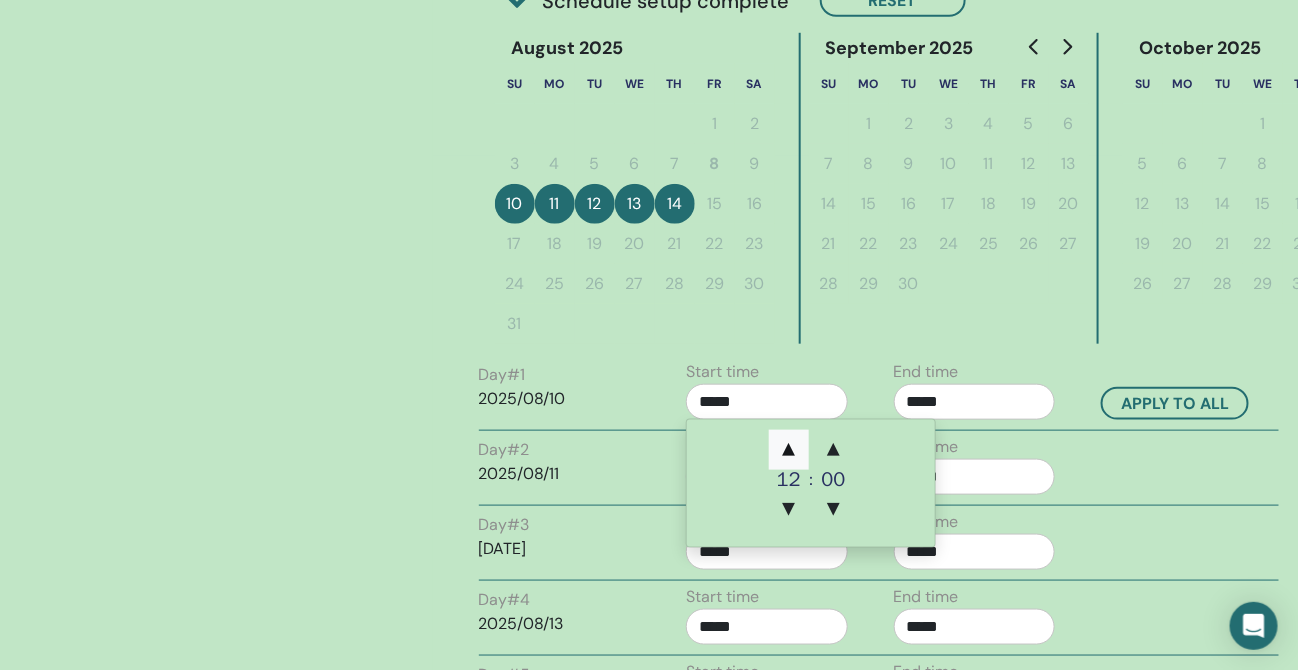 click on "▲" at bounding box center (789, 450) 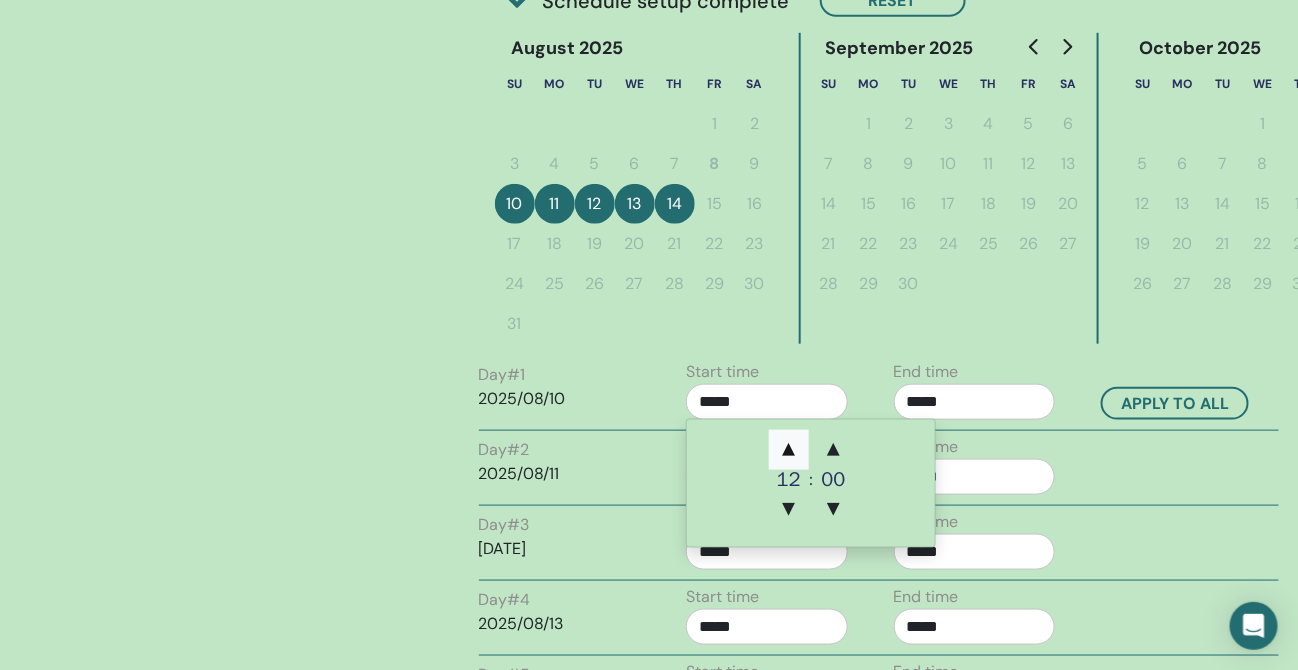 click on "▲" at bounding box center (789, 450) 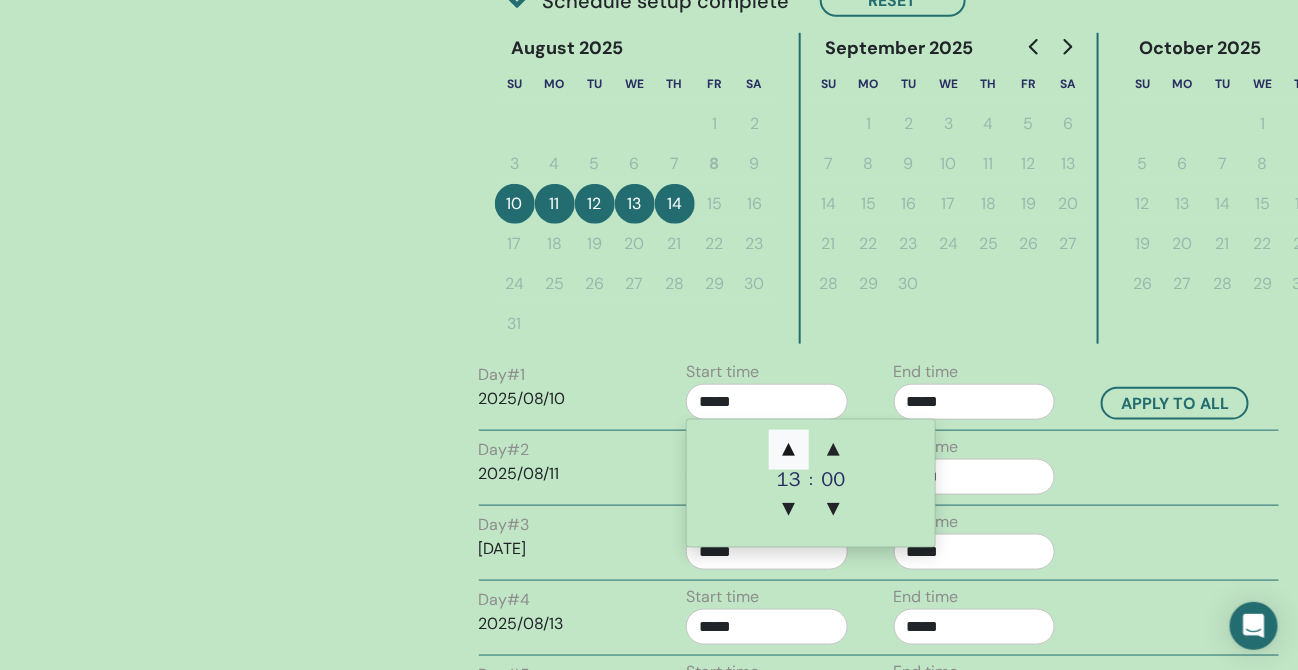 click on "▲" at bounding box center (789, 450) 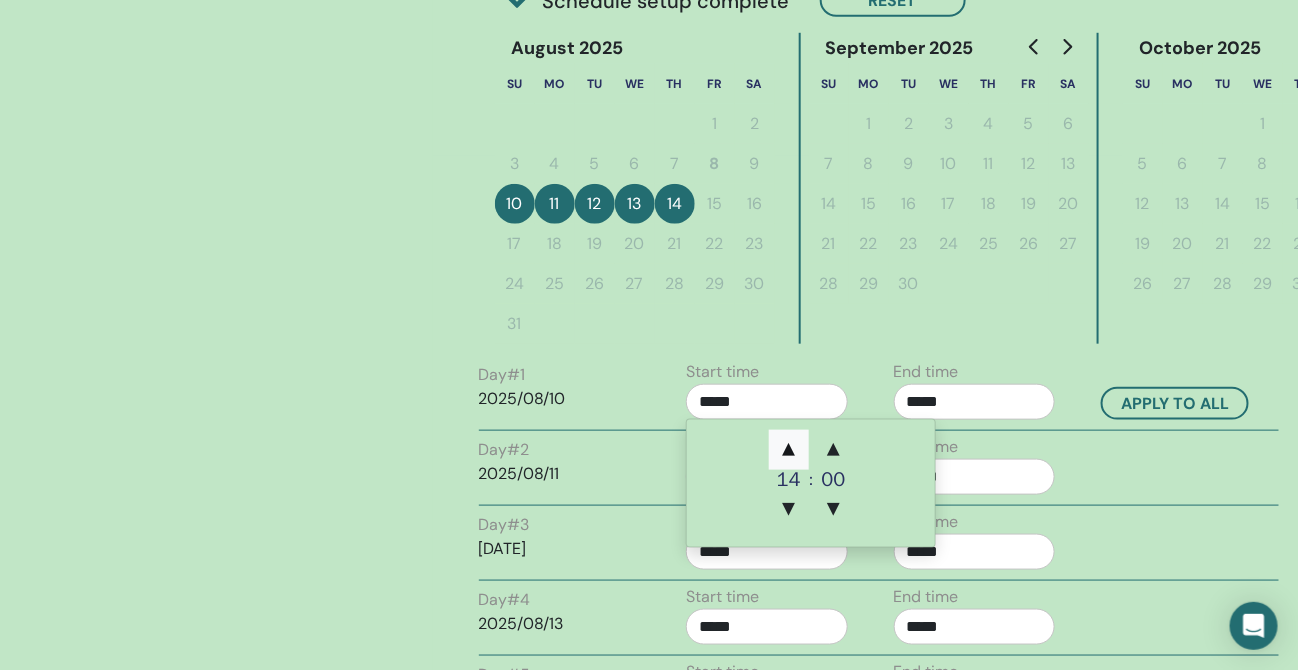 click on "▲" at bounding box center (789, 450) 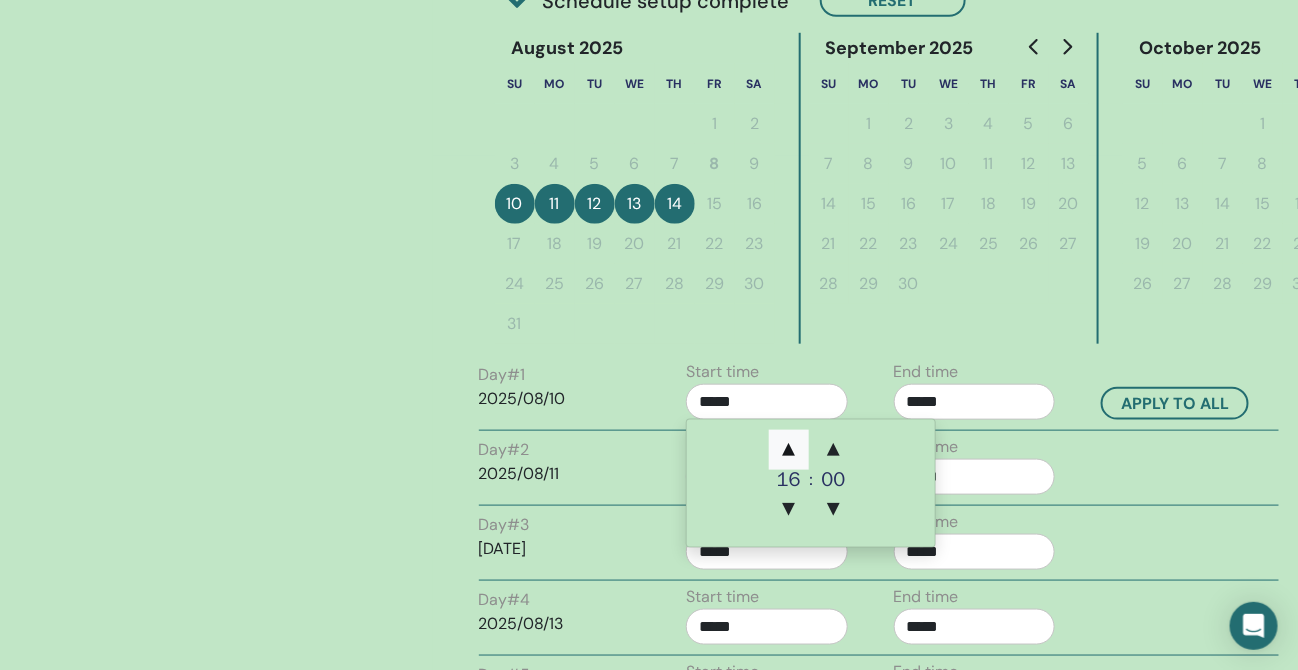 click on "▲" at bounding box center [789, 450] 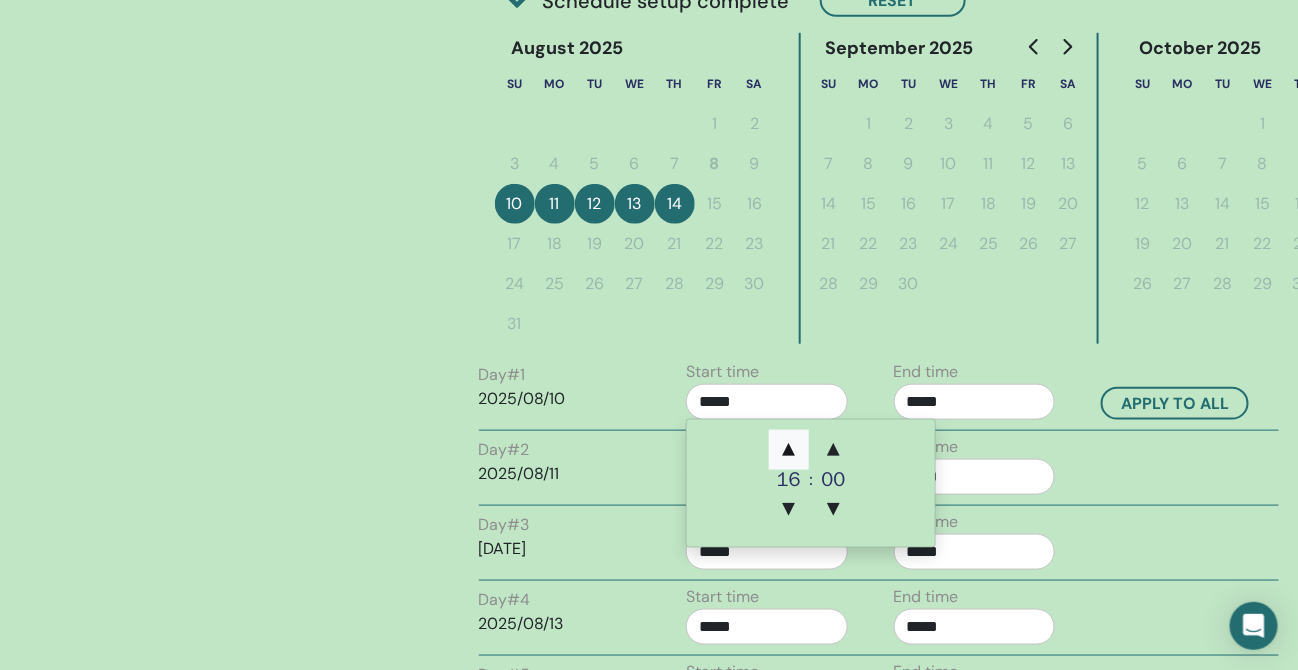 click on "▲" at bounding box center (789, 450) 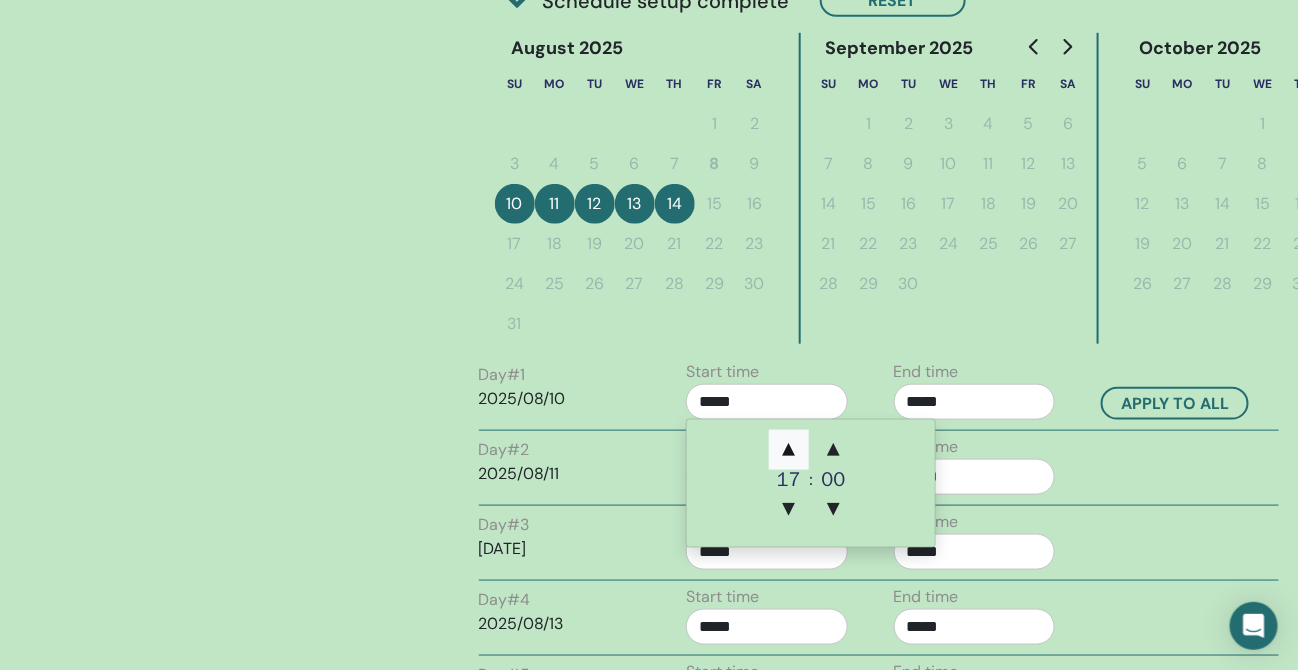 click on "▲" at bounding box center [789, 450] 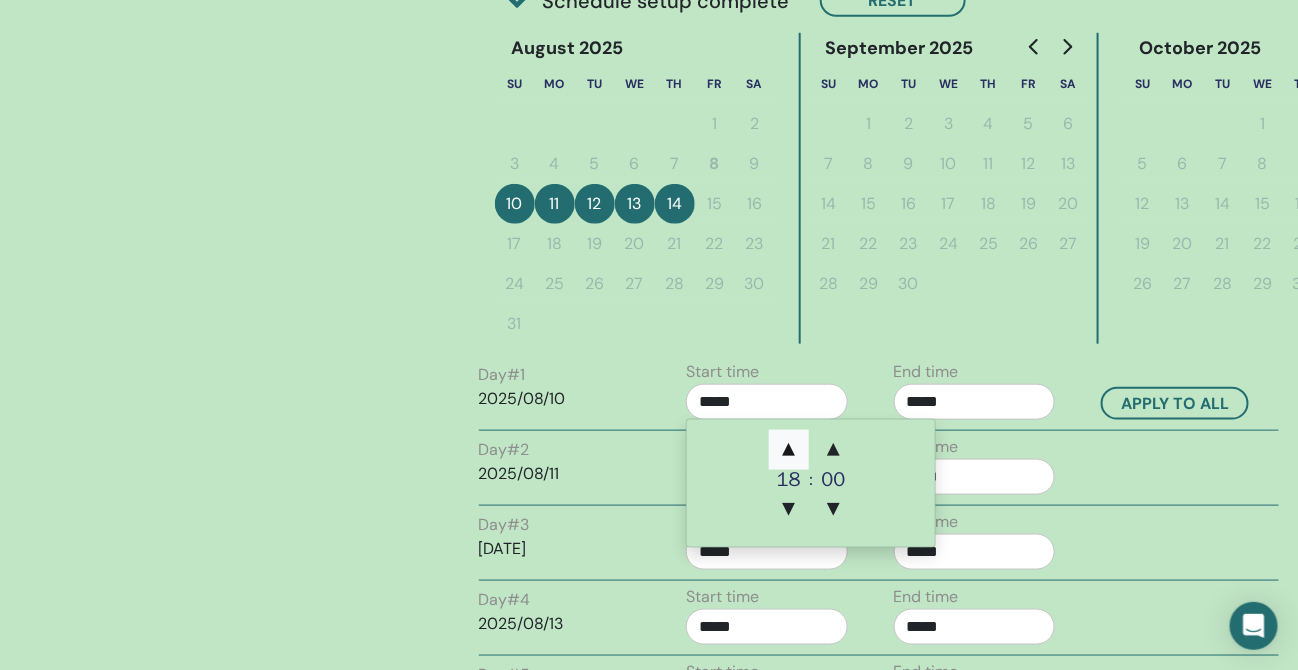 click on "▲" at bounding box center [789, 450] 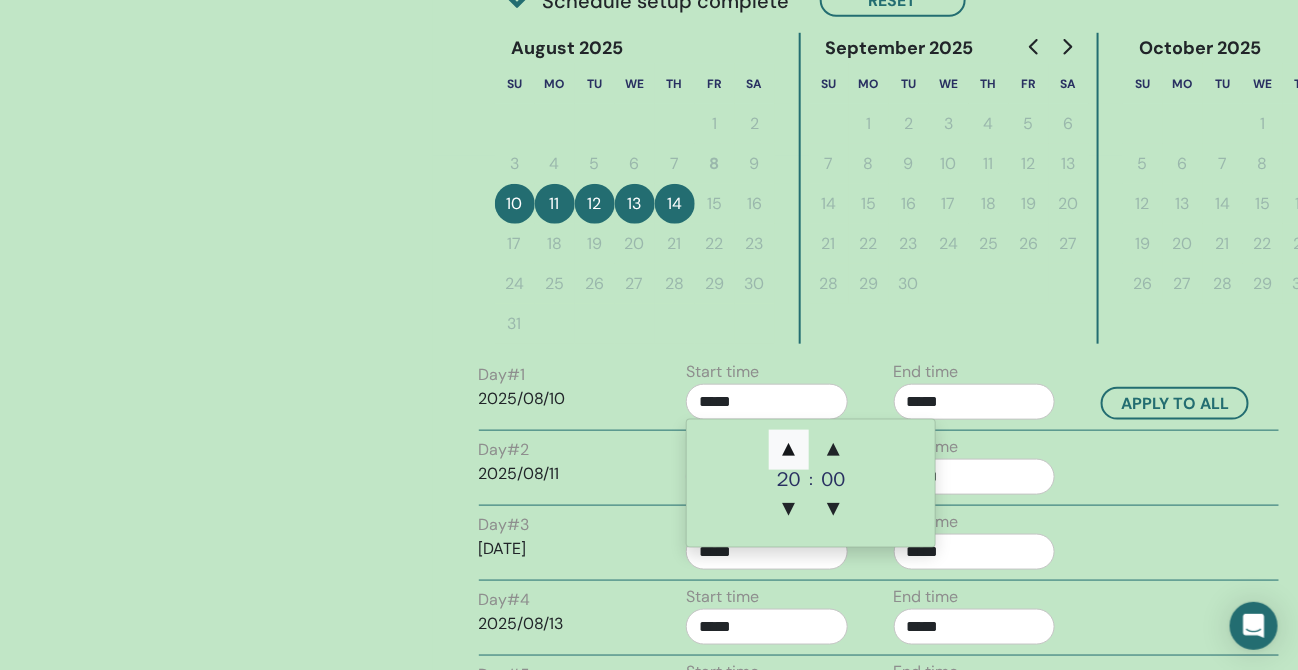 click on "▲" at bounding box center (789, 450) 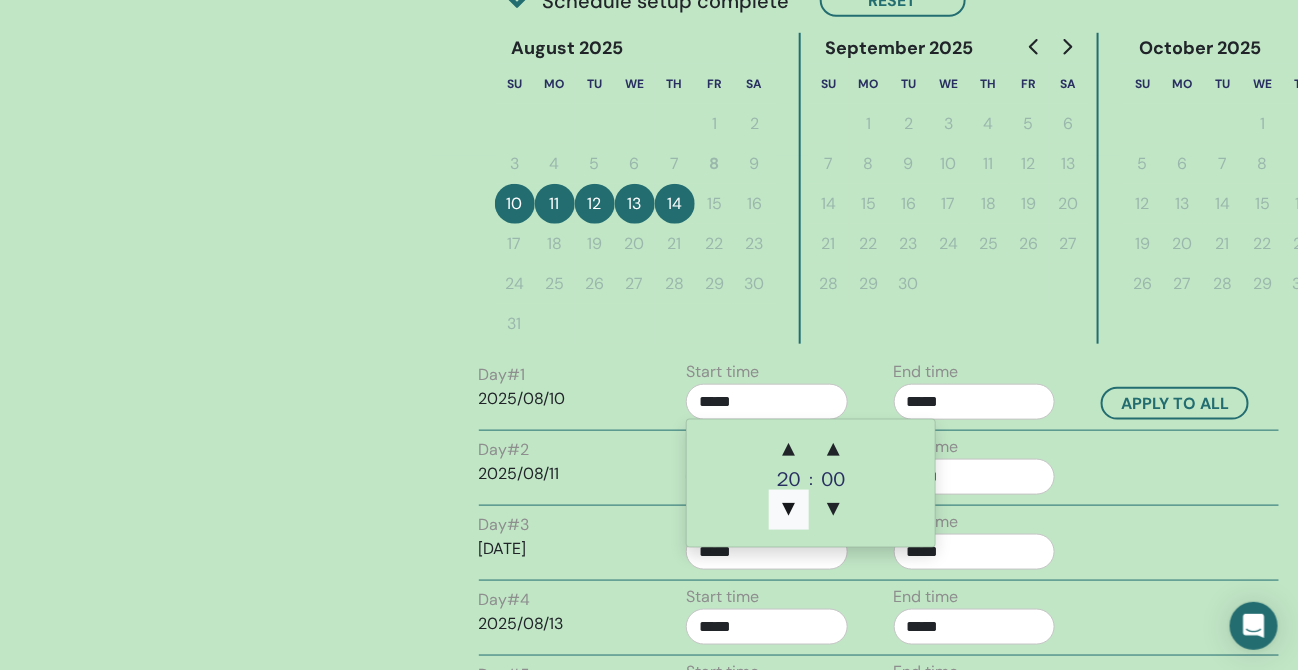 click on "▼" at bounding box center (789, 510) 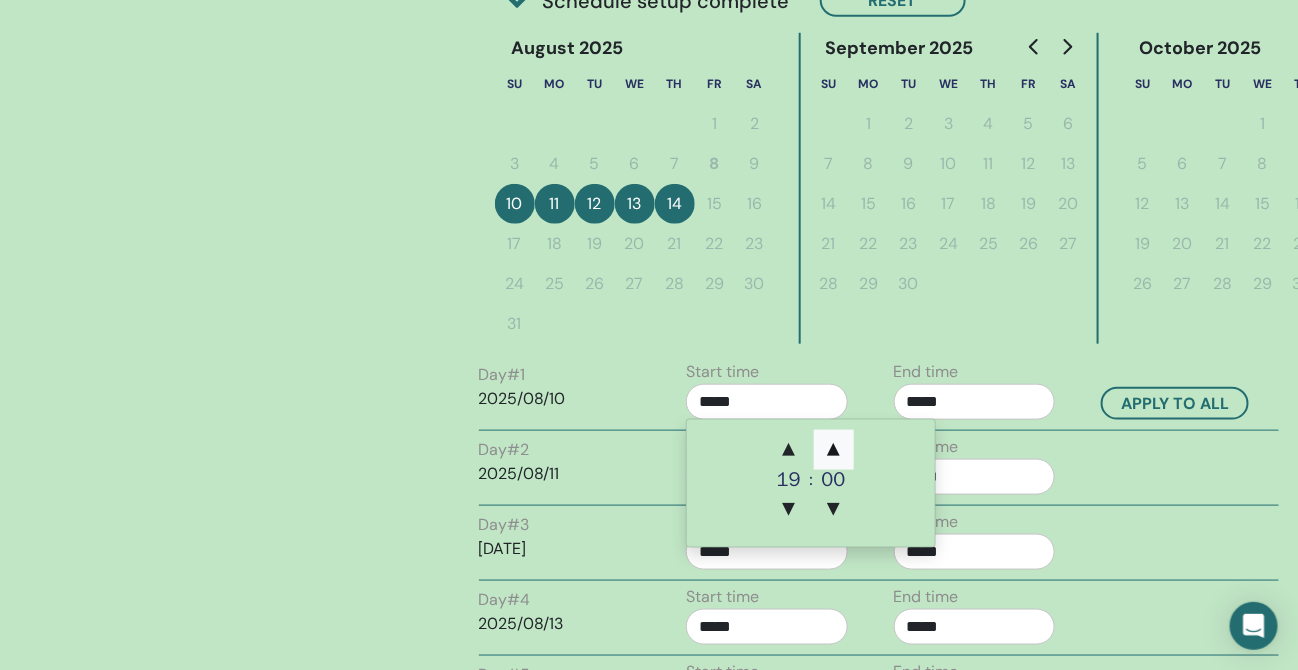 click on "▲" at bounding box center (834, 450) 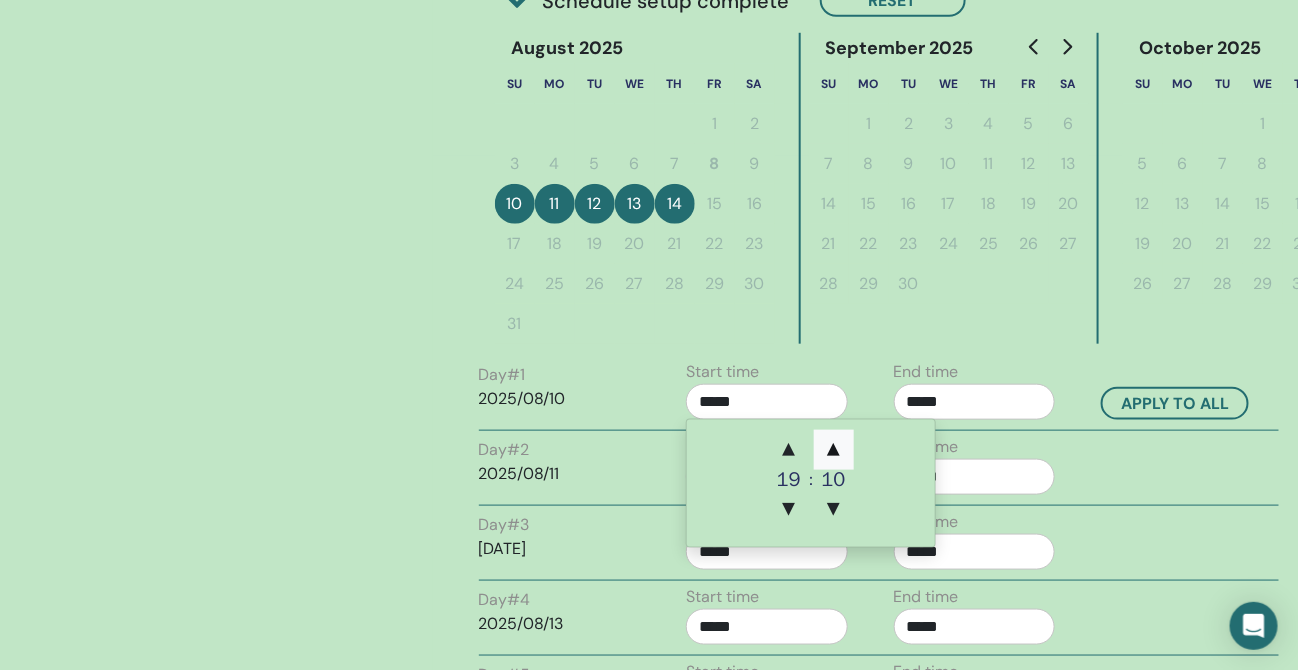 click on "▲" at bounding box center (834, 450) 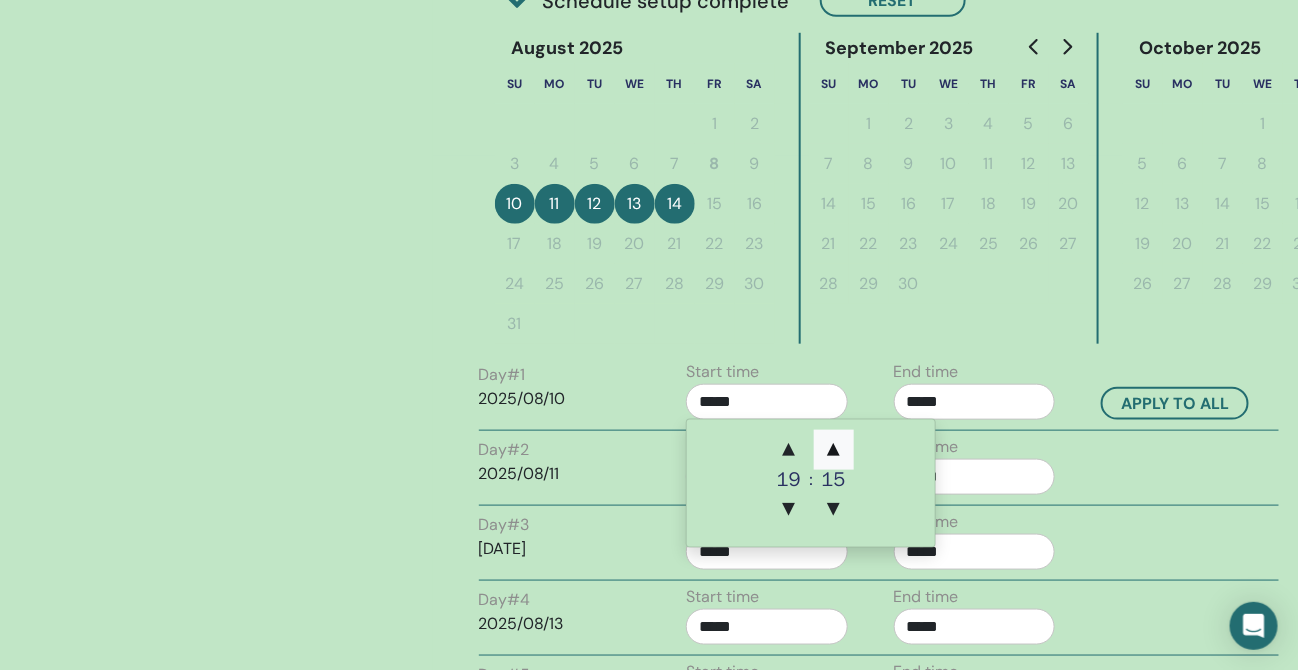 click on "▲" at bounding box center (834, 450) 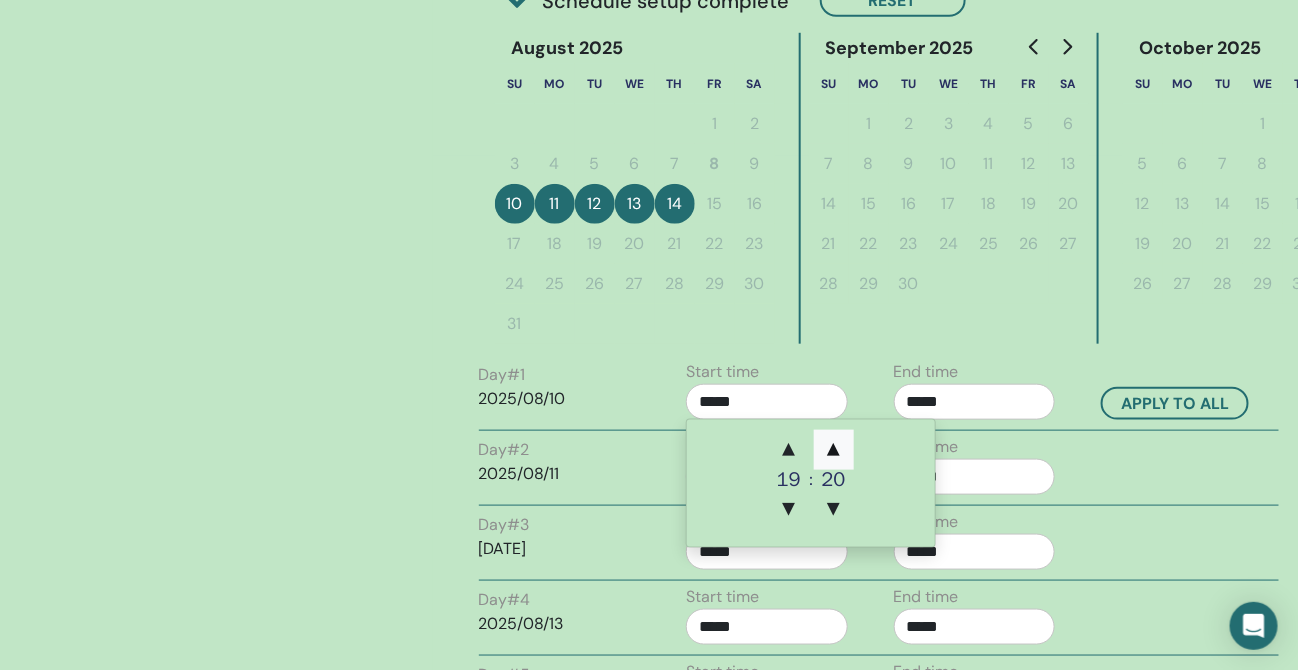 click on "▲" at bounding box center (834, 450) 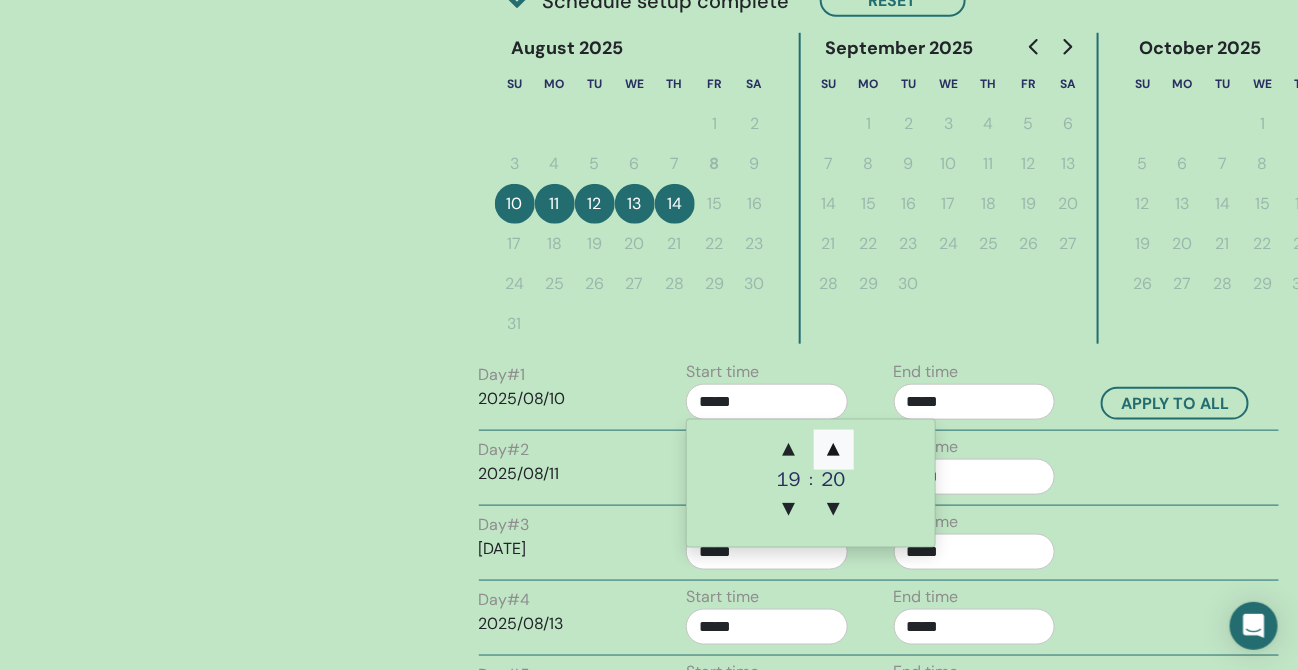 click on "▲" at bounding box center (834, 450) 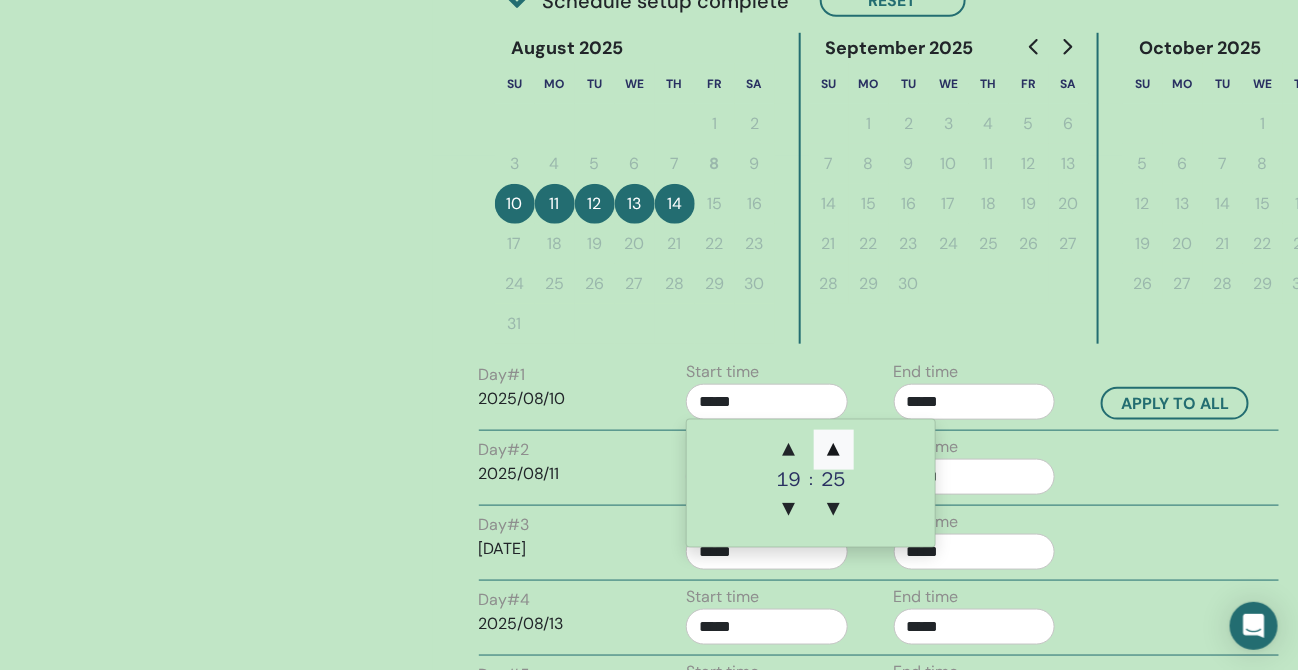 click on "▲" at bounding box center (834, 450) 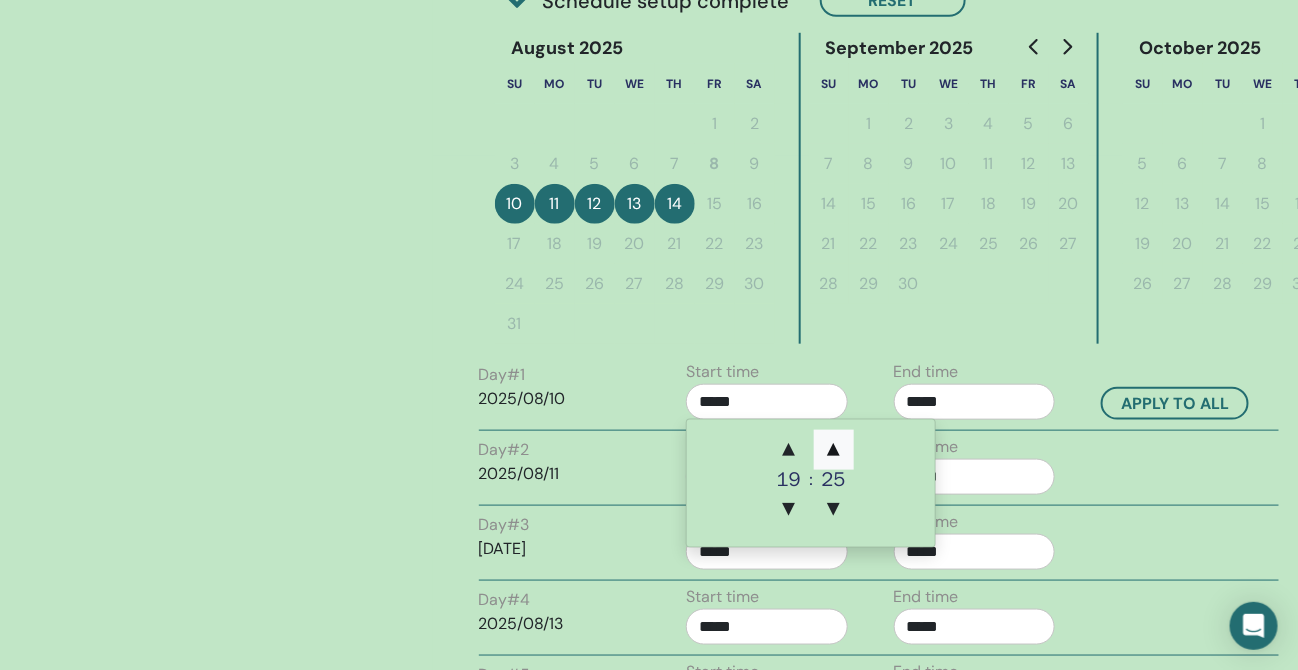type on "*****" 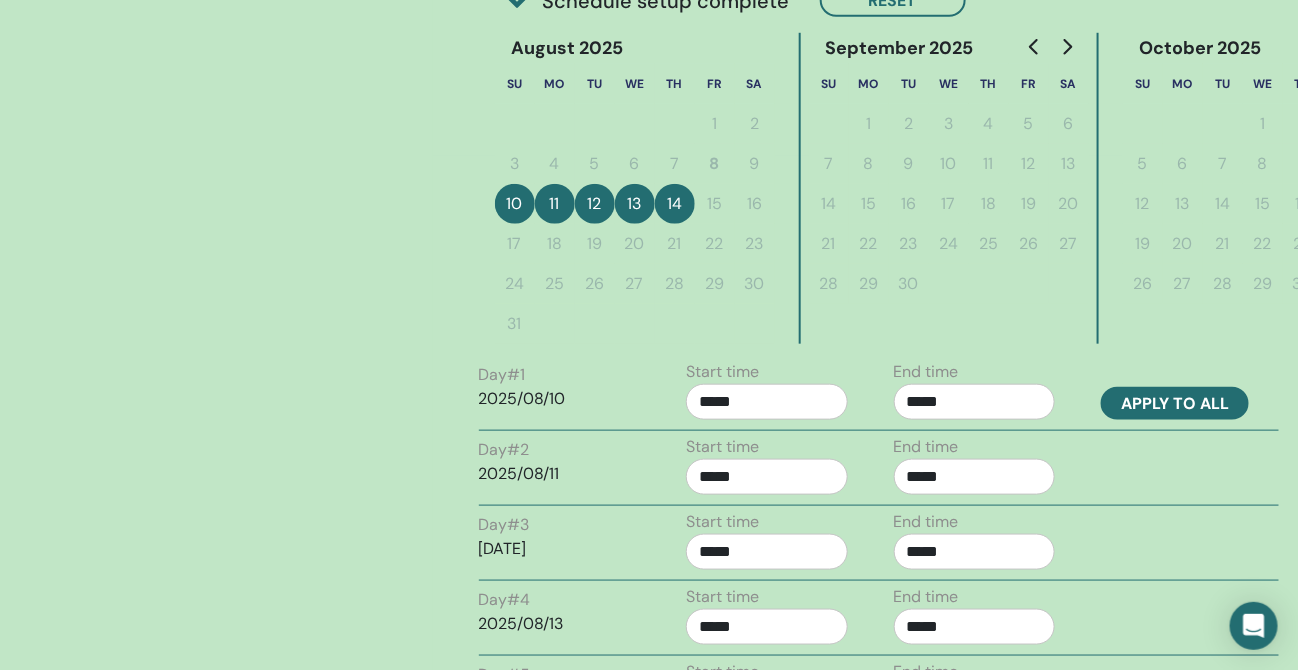 click on "Apply to all" at bounding box center [1175, 403] 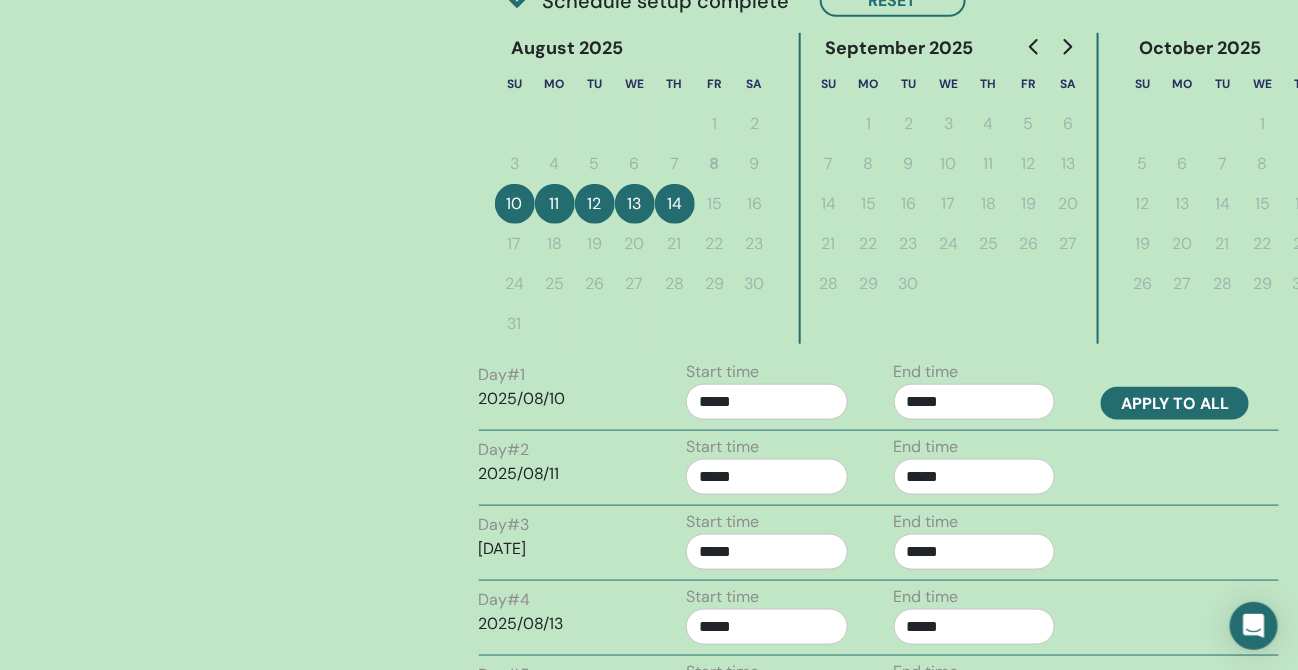 type on "*****" 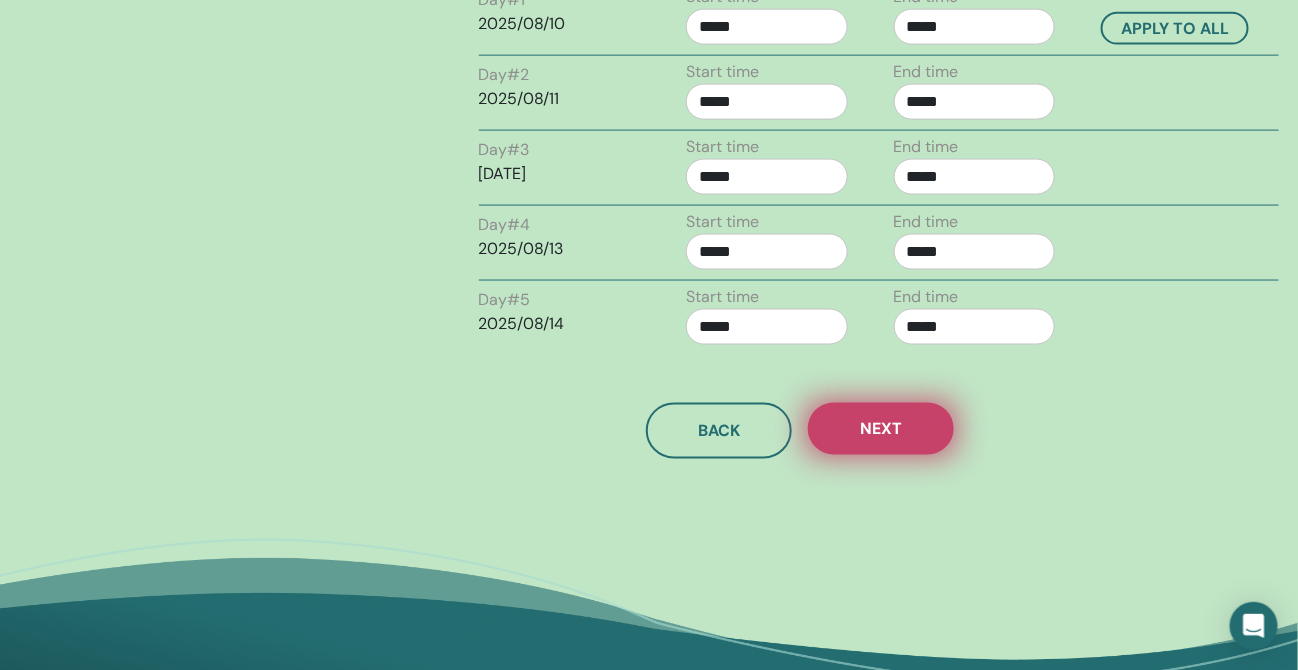 click on "Next" at bounding box center (881, 429) 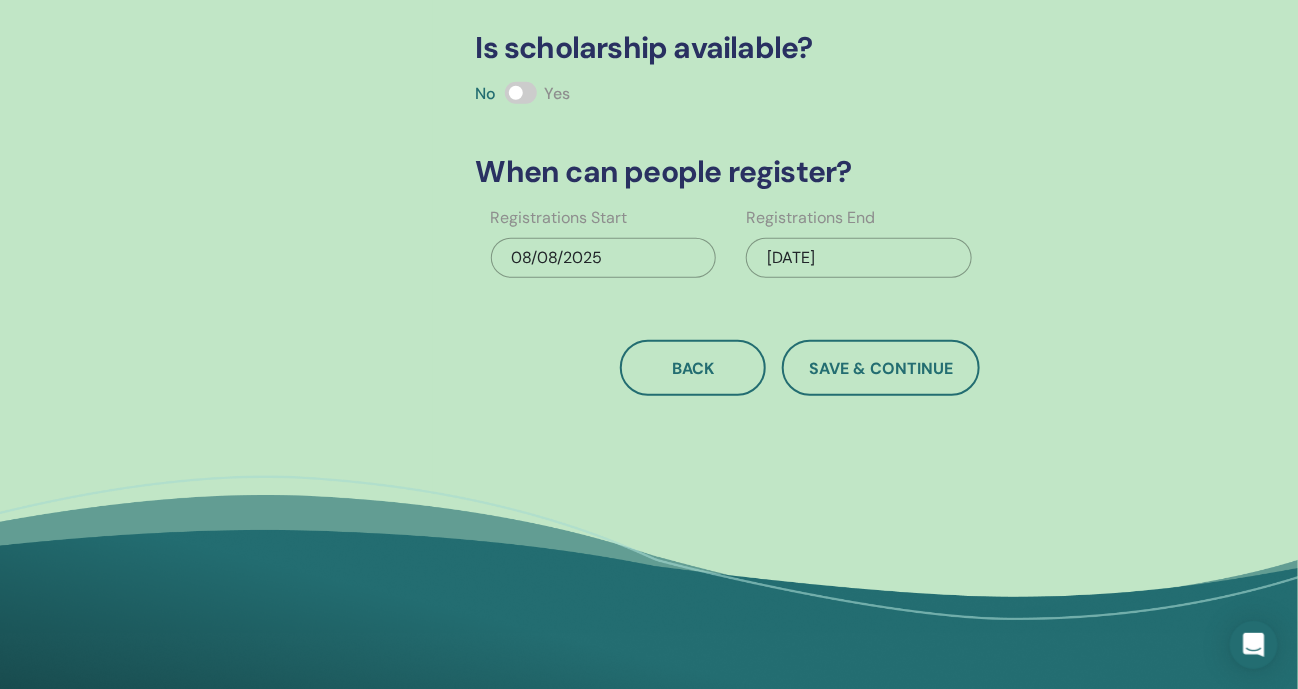 scroll, scrollTop: 139, scrollLeft: 0, axis: vertical 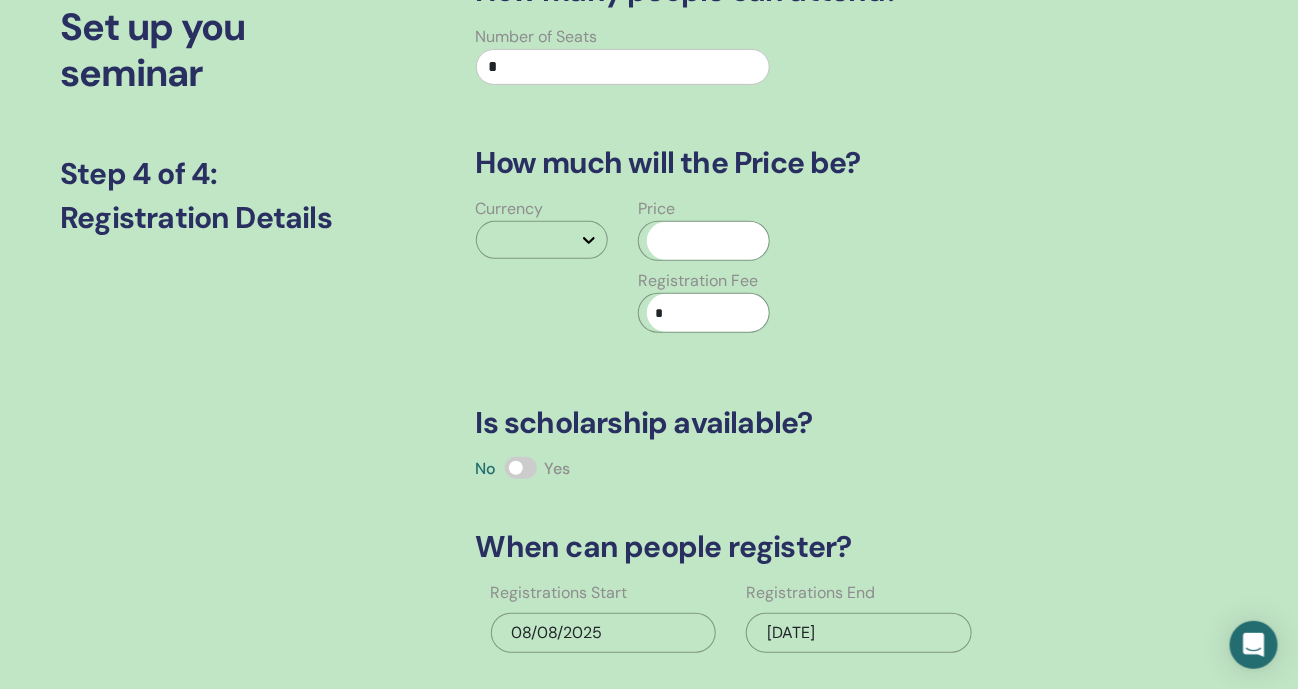 drag, startPoint x: 585, startPoint y: 73, endPoint x: 367, endPoint y: 82, distance: 218.1857 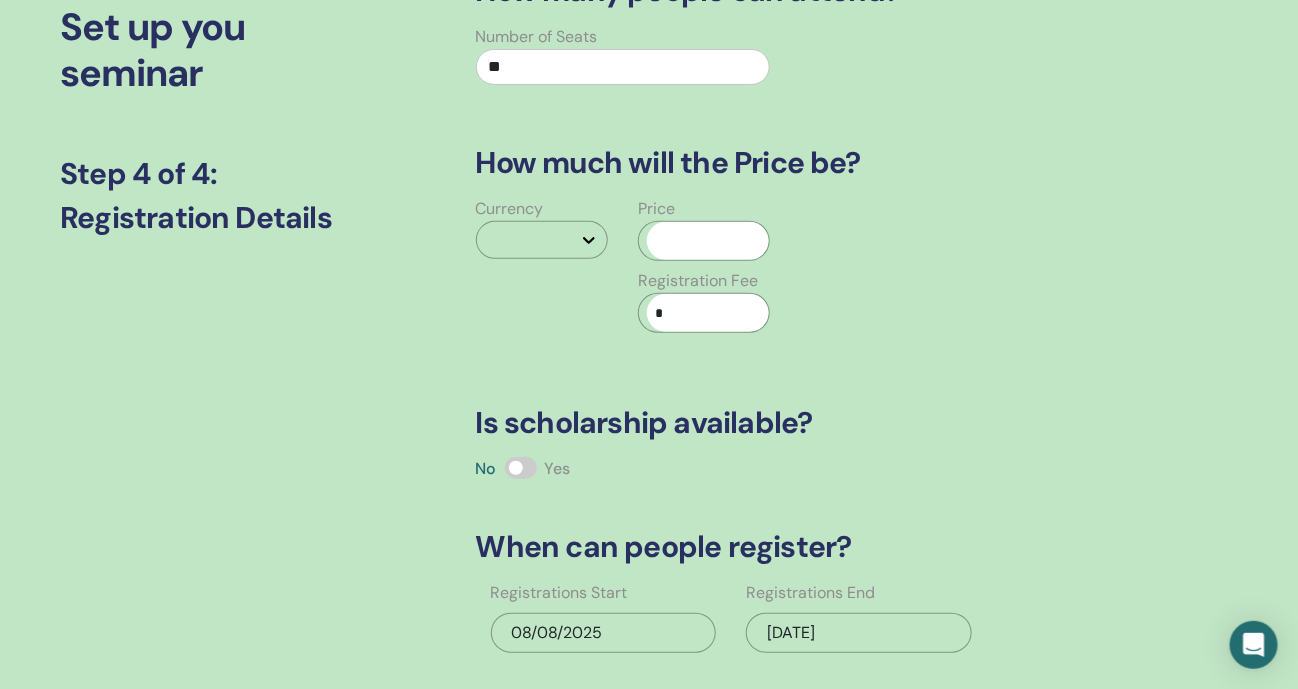 type on "**" 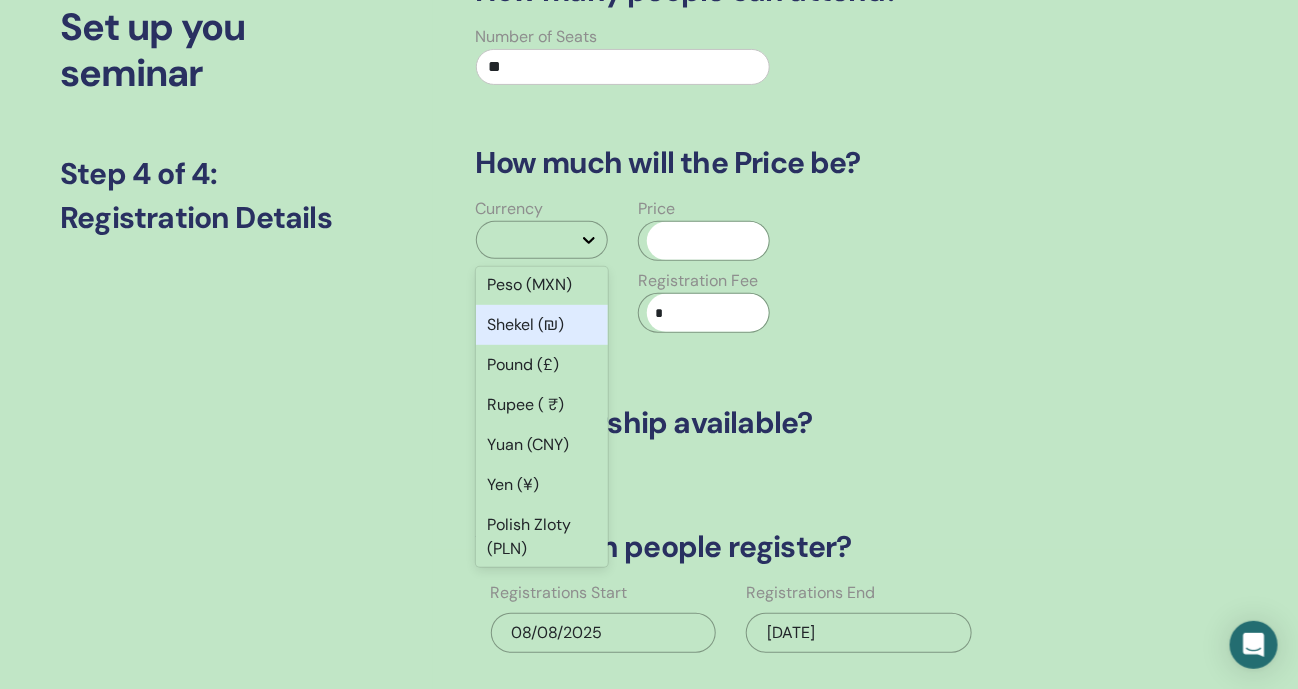 scroll, scrollTop: 249, scrollLeft: 0, axis: vertical 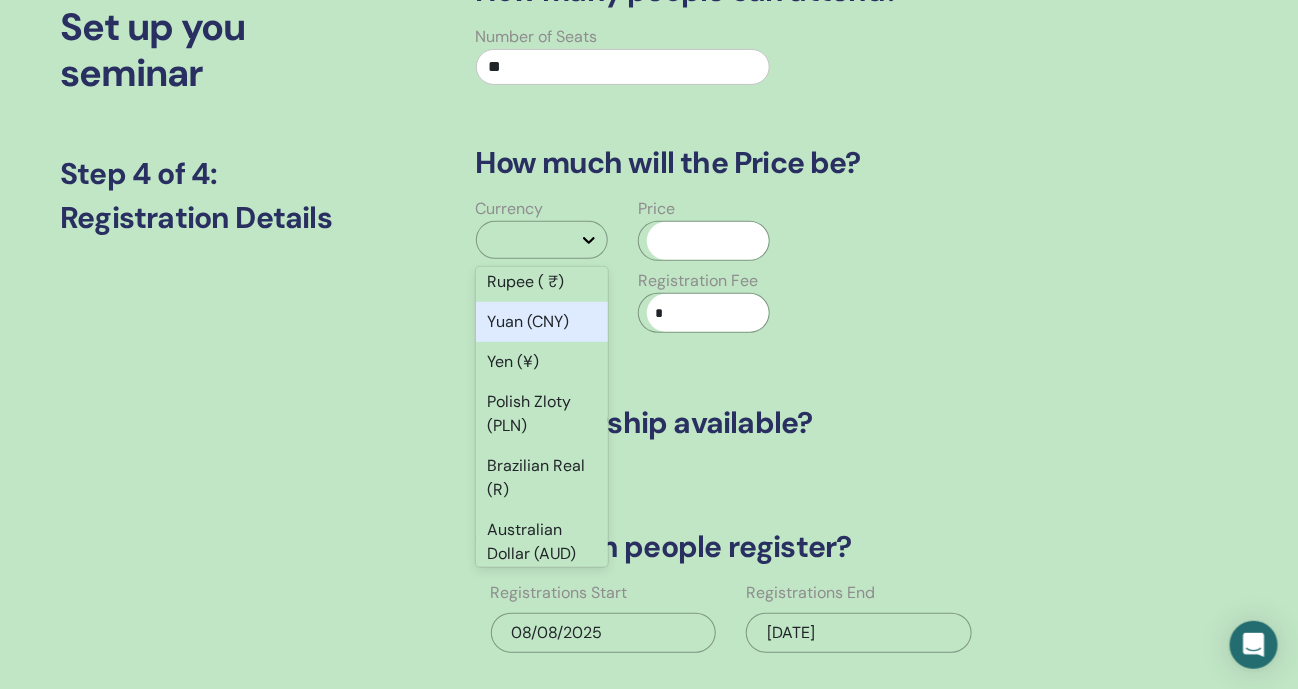 click on "Yuan (CNY)" at bounding box center (542, 322) 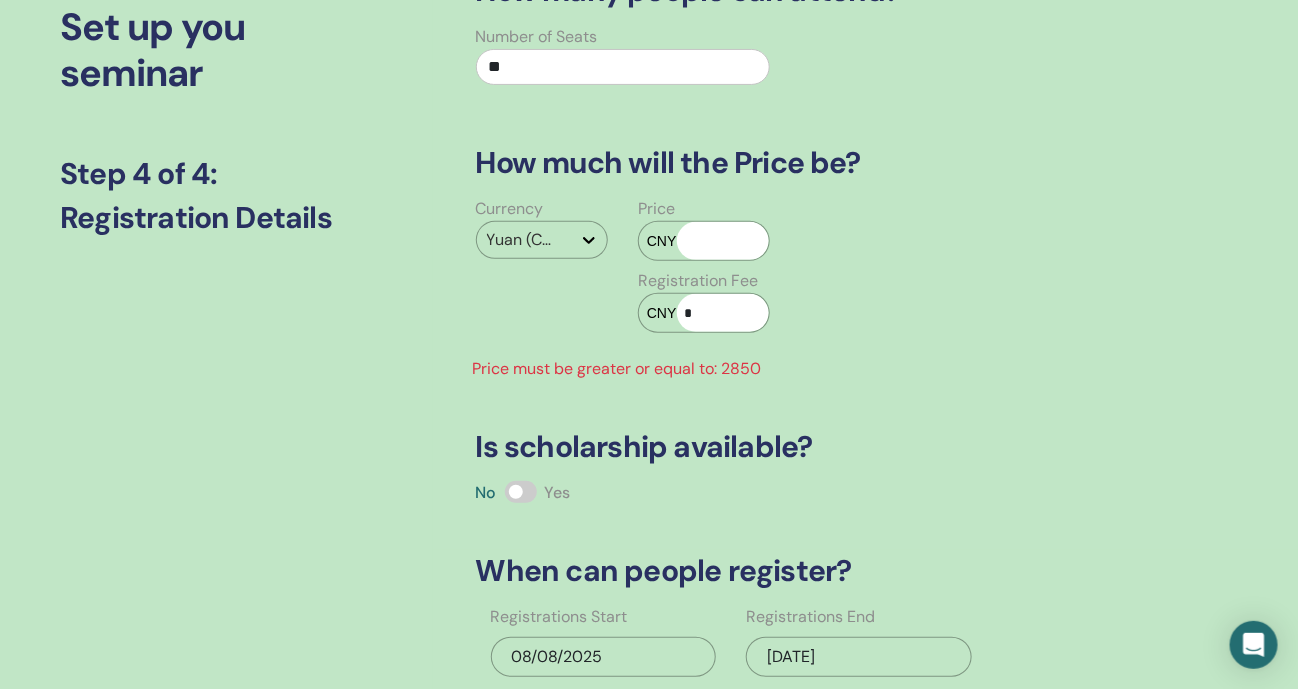 click at bounding box center [723, 241] 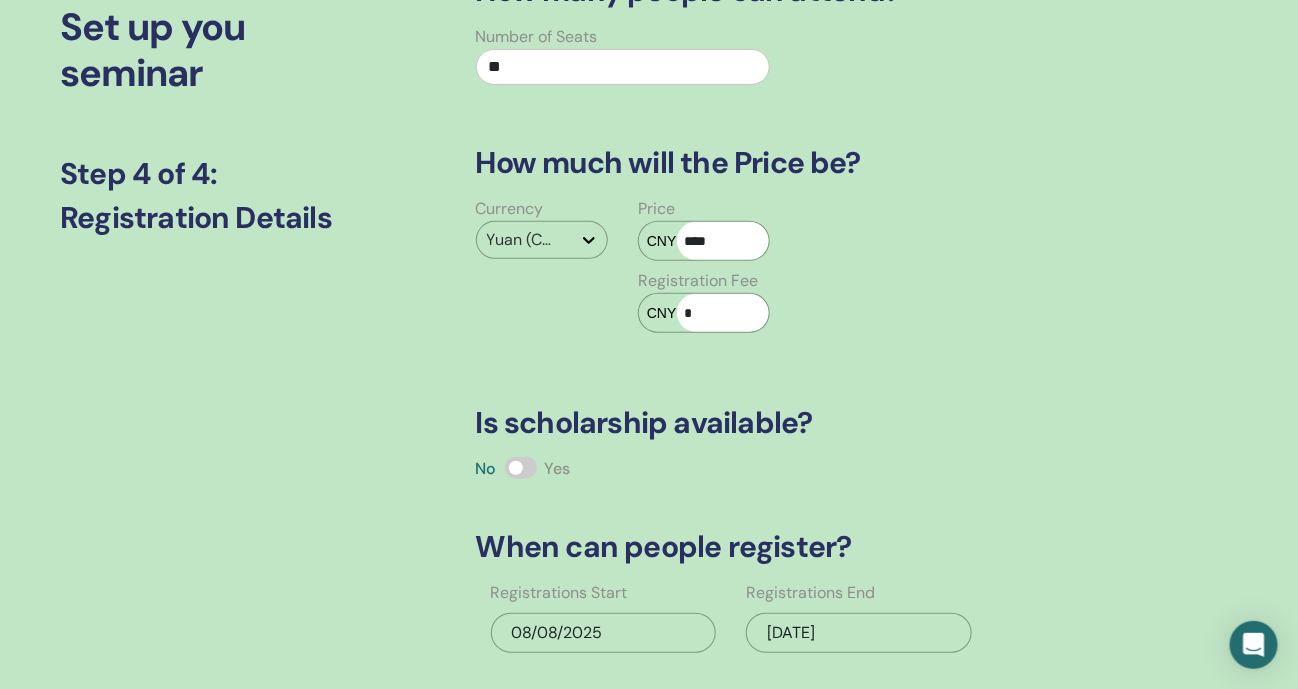 type on "****" 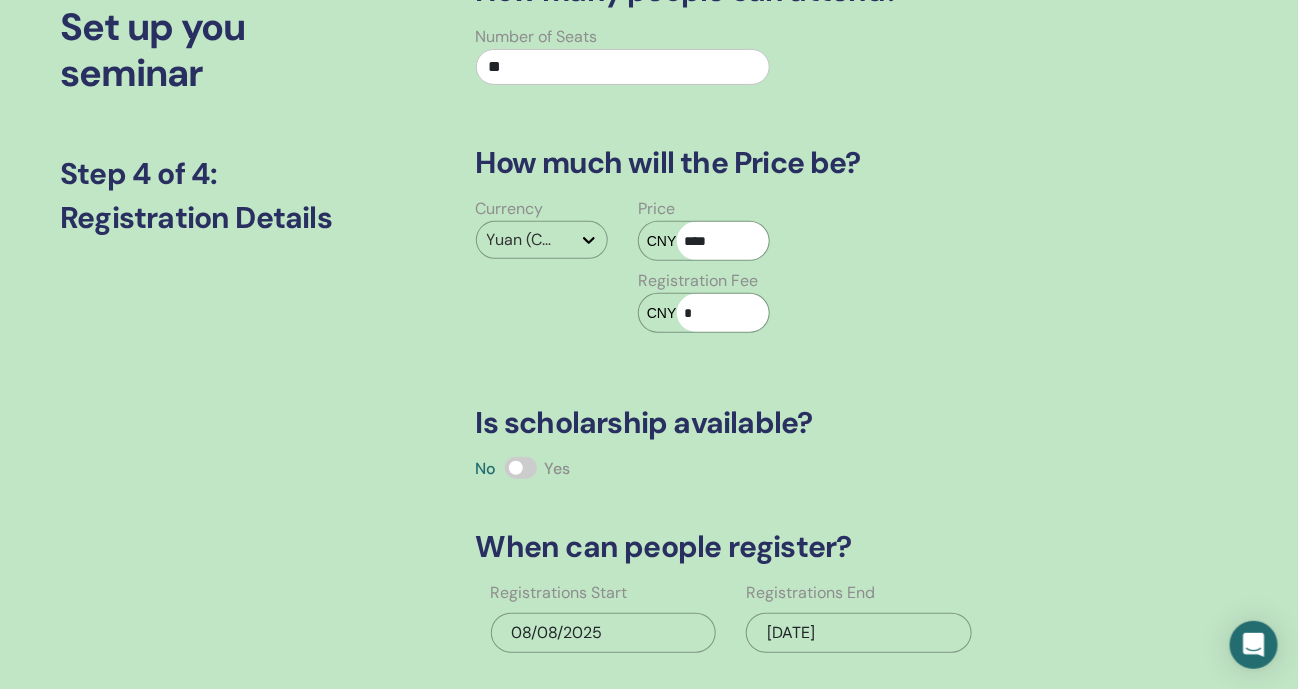 click at bounding box center [521, 468] 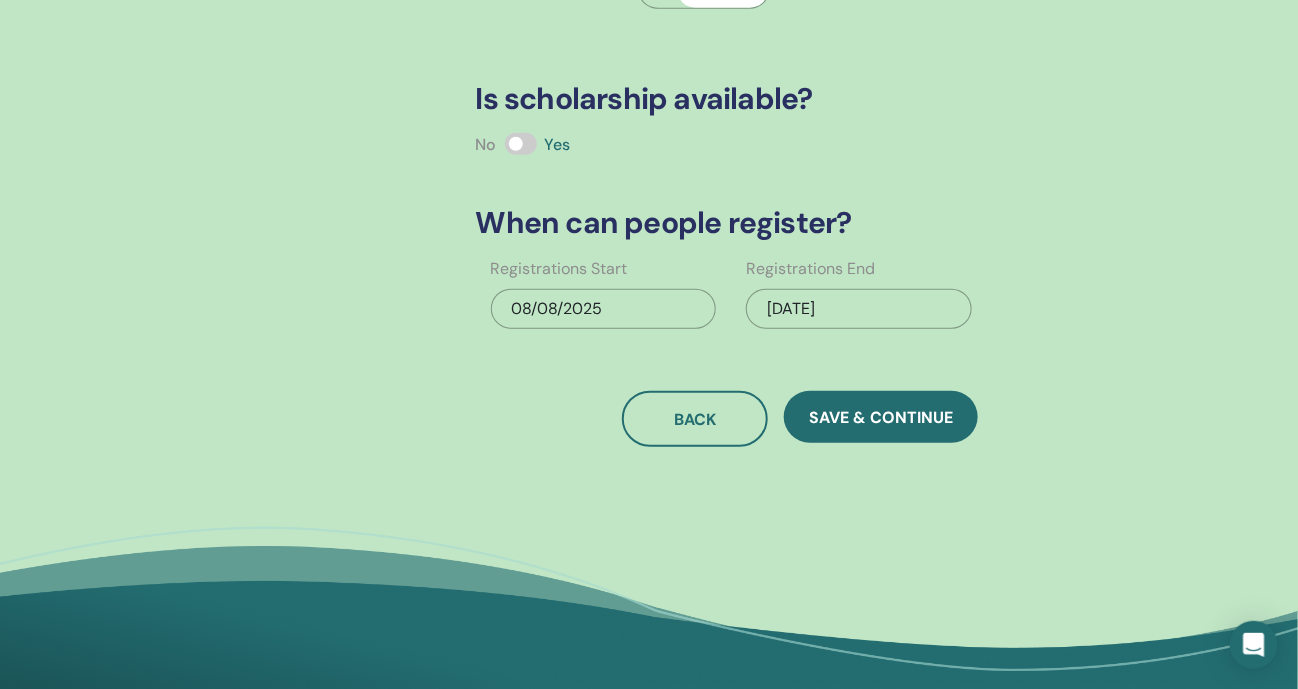 scroll, scrollTop: 514, scrollLeft: 0, axis: vertical 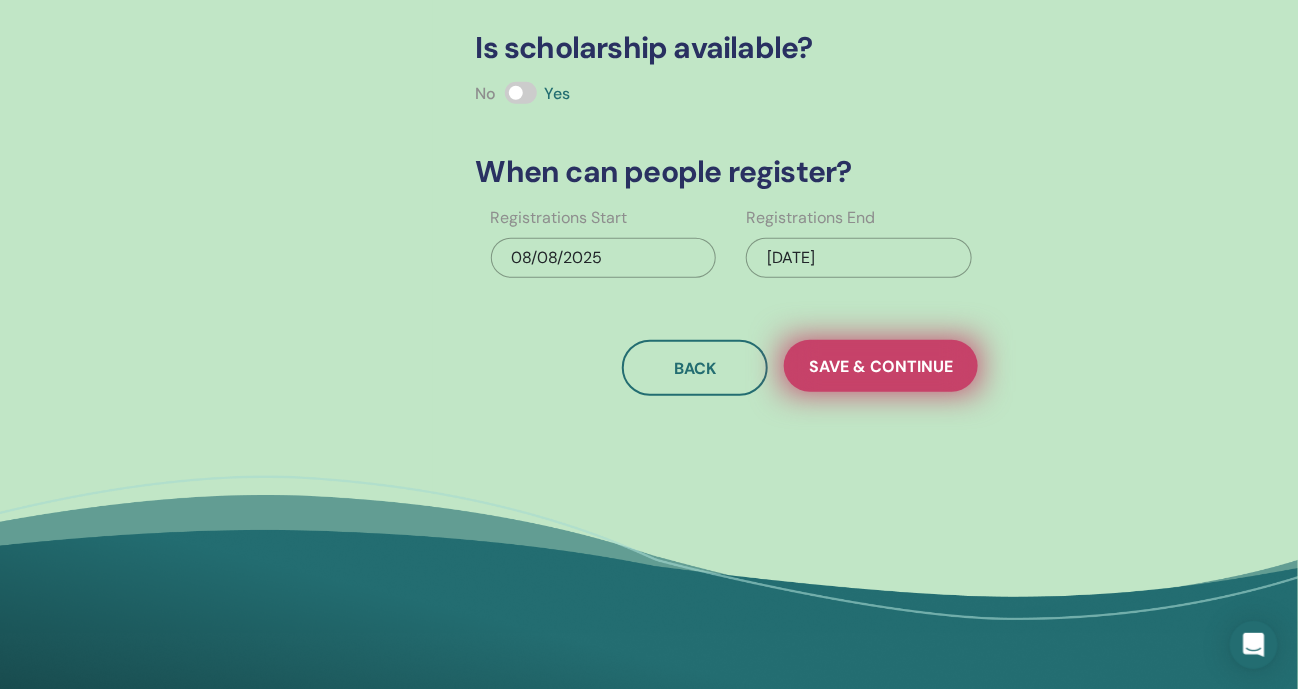 click on "Save & Continue" at bounding box center [881, 366] 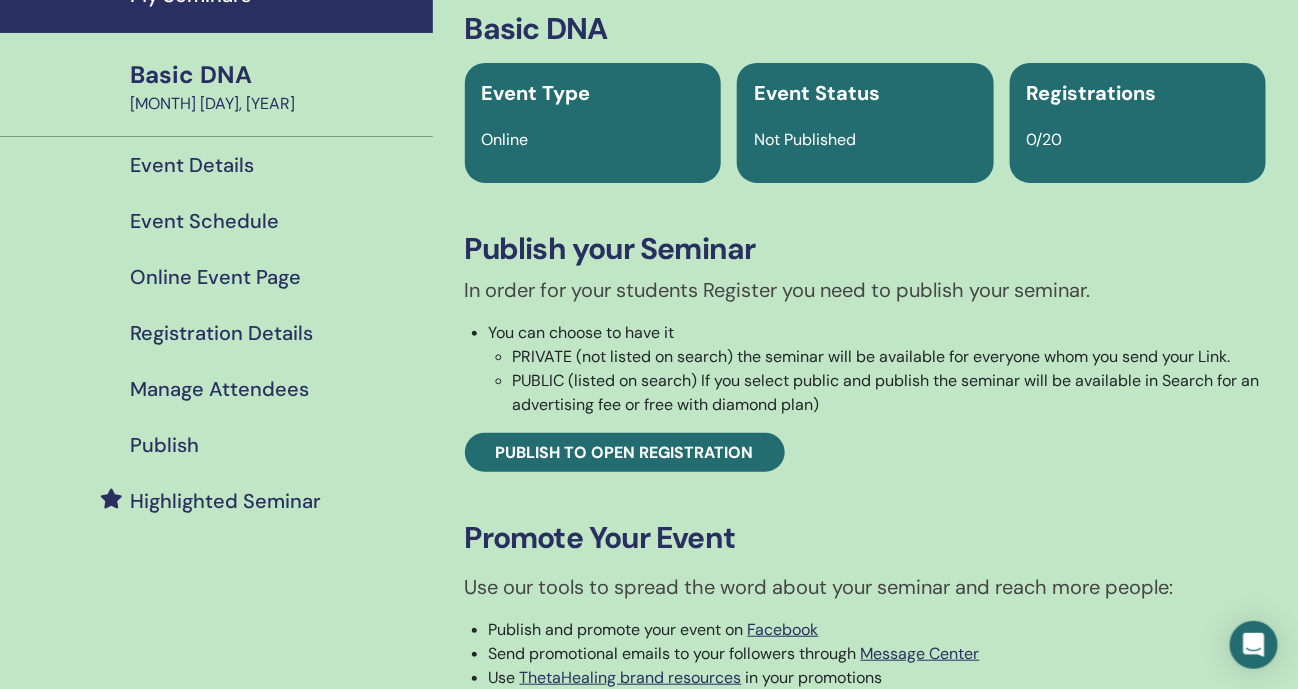 scroll, scrollTop: 124, scrollLeft: 0, axis: vertical 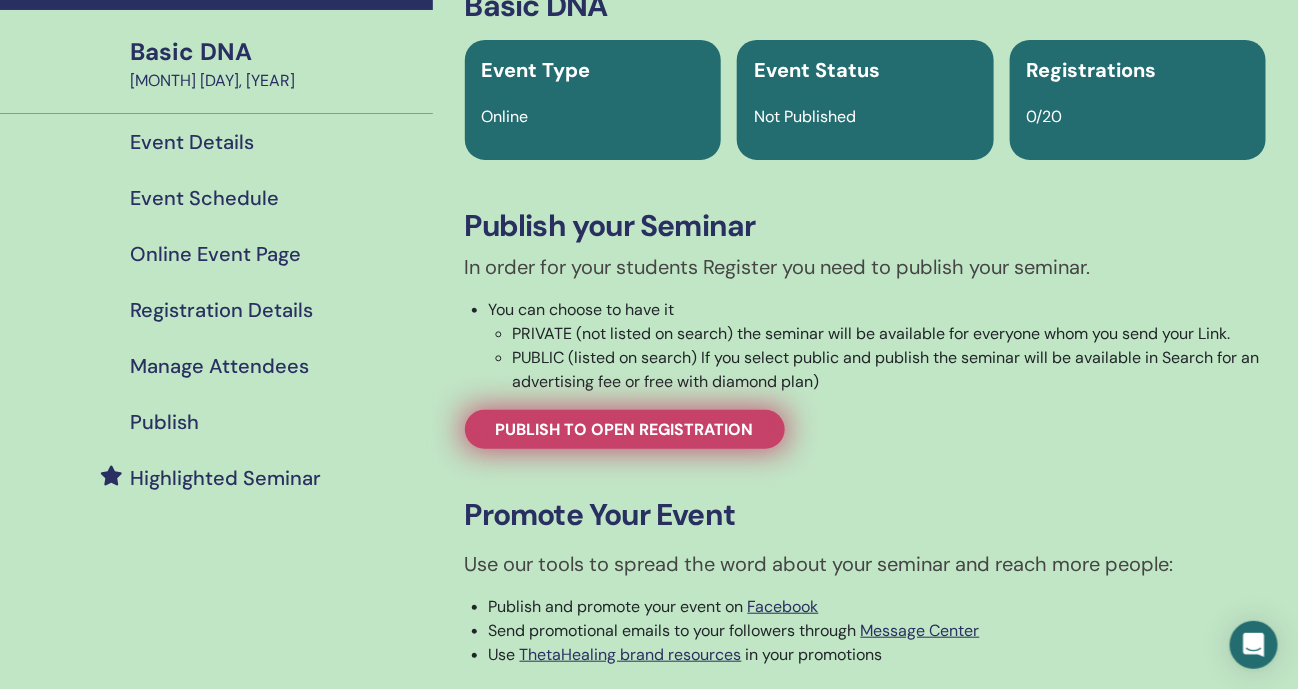 click on "Publish to open registration" at bounding box center [625, 429] 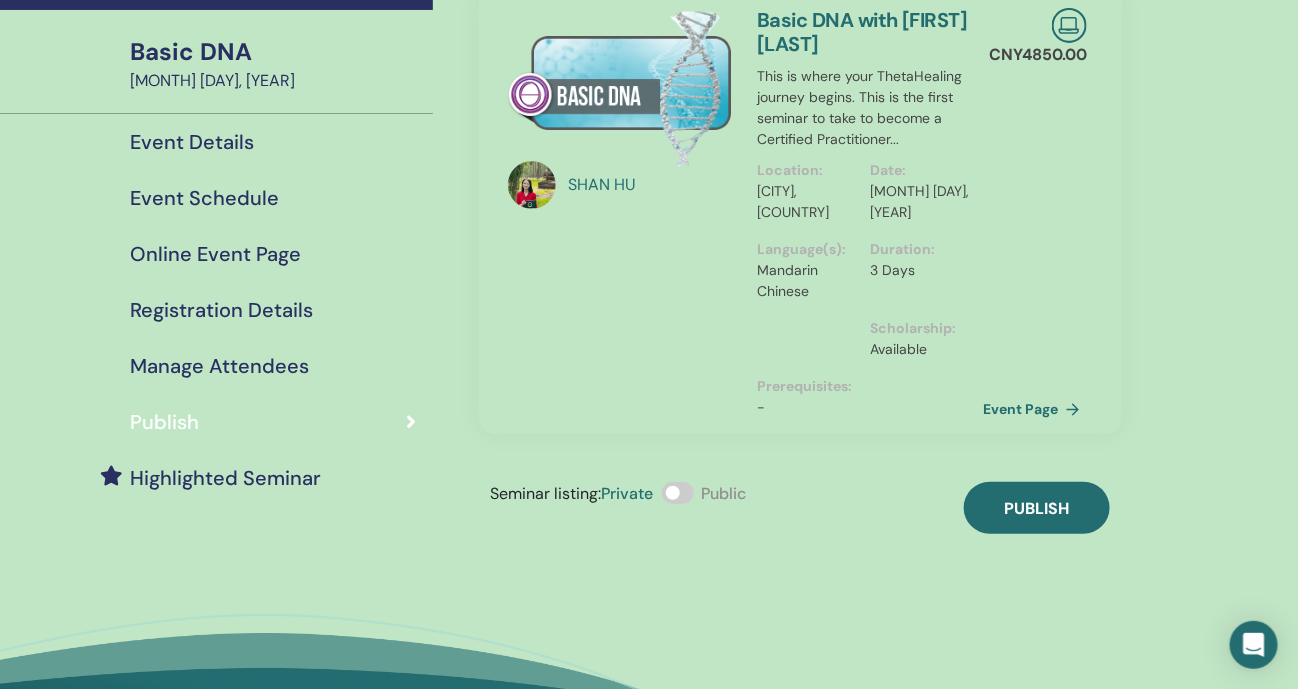 click at bounding box center (678, 493) 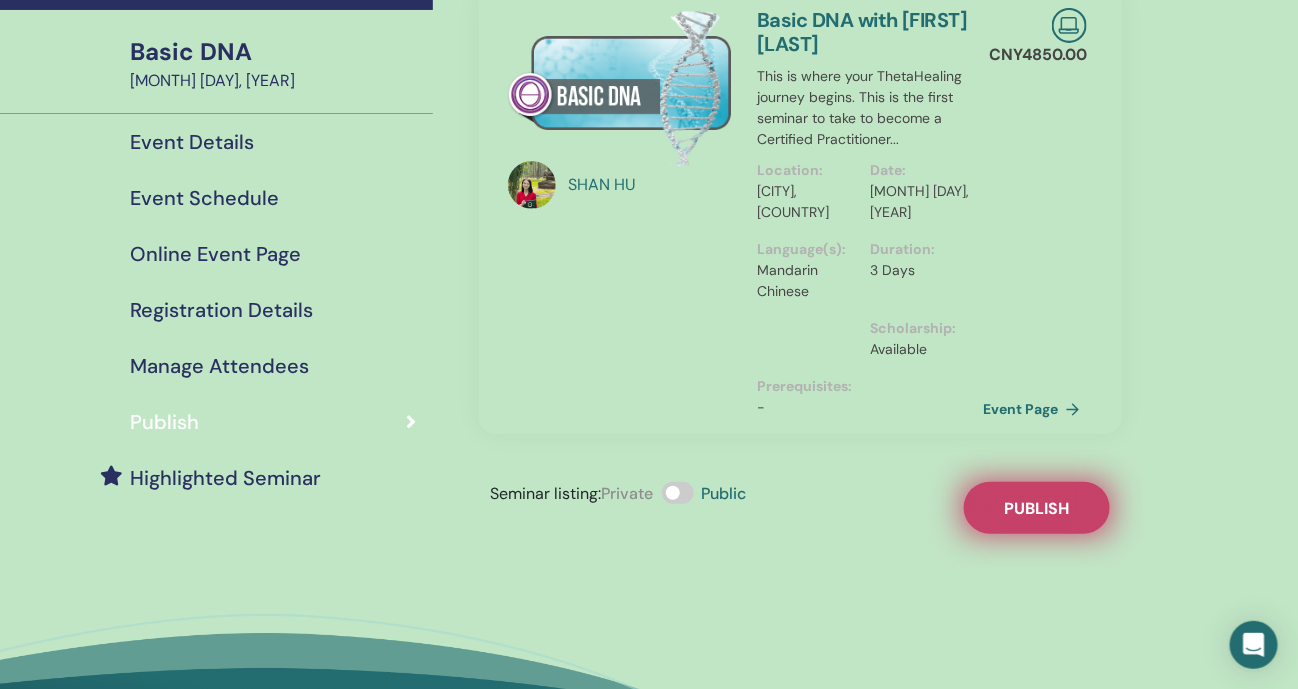 click on "Publish" at bounding box center [1037, 508] 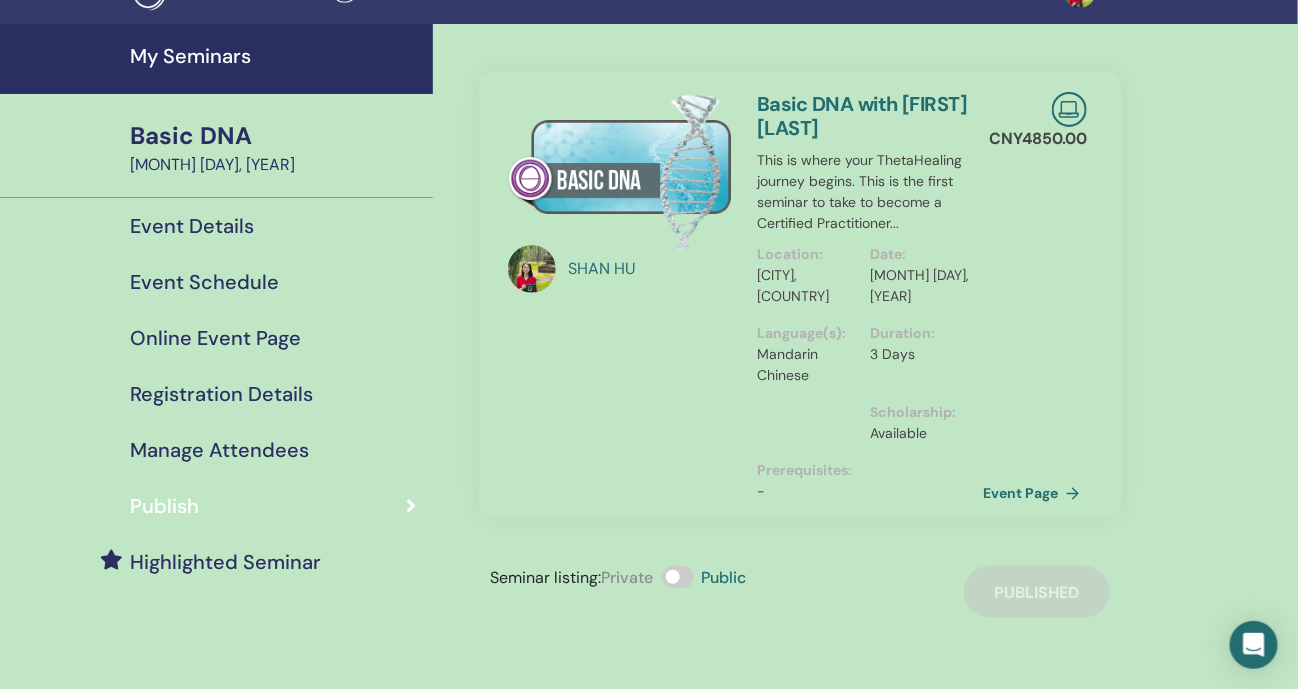 scroll, scrollTop: 0, scrollLeft: 0, axis: both 